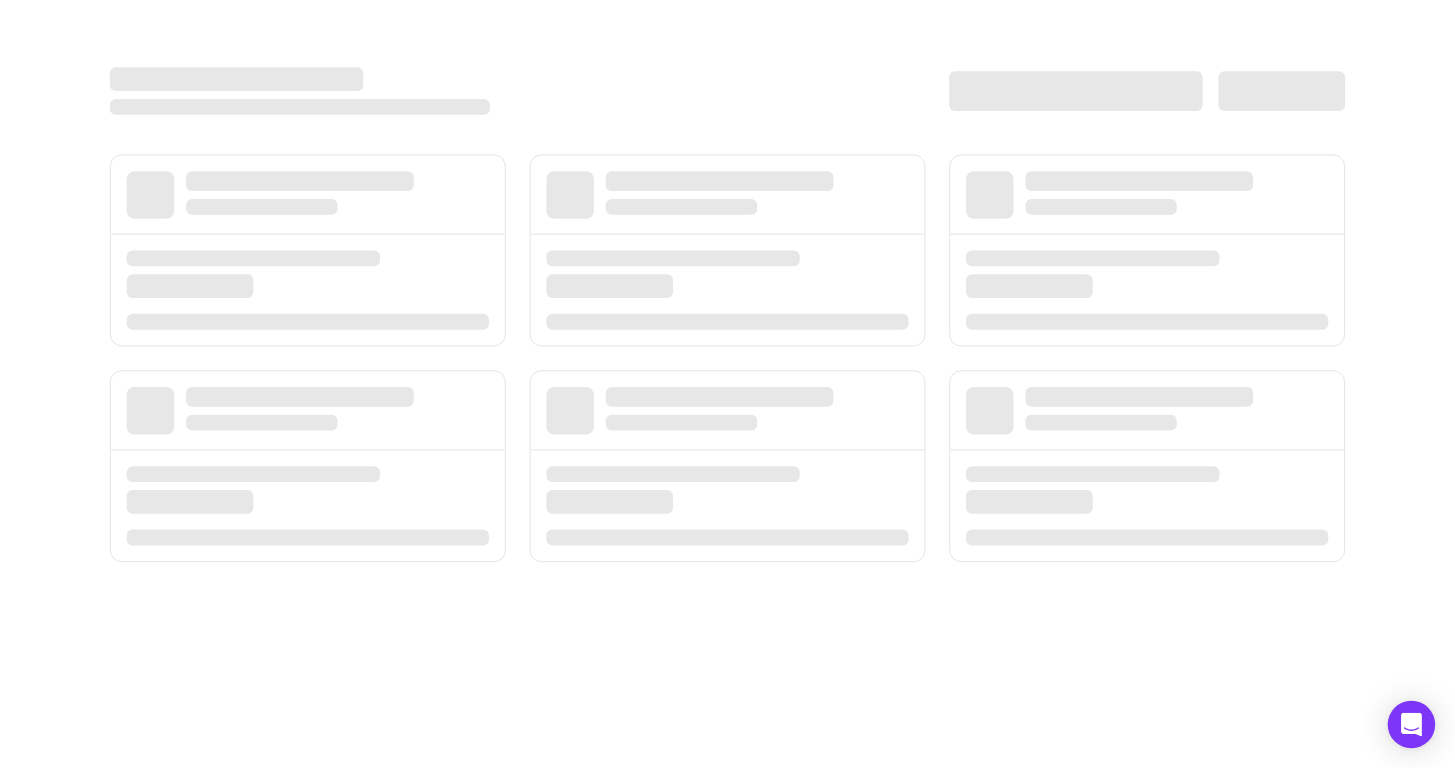 scroll, scrollTop: 0, scrollLeft: 0, axis: both 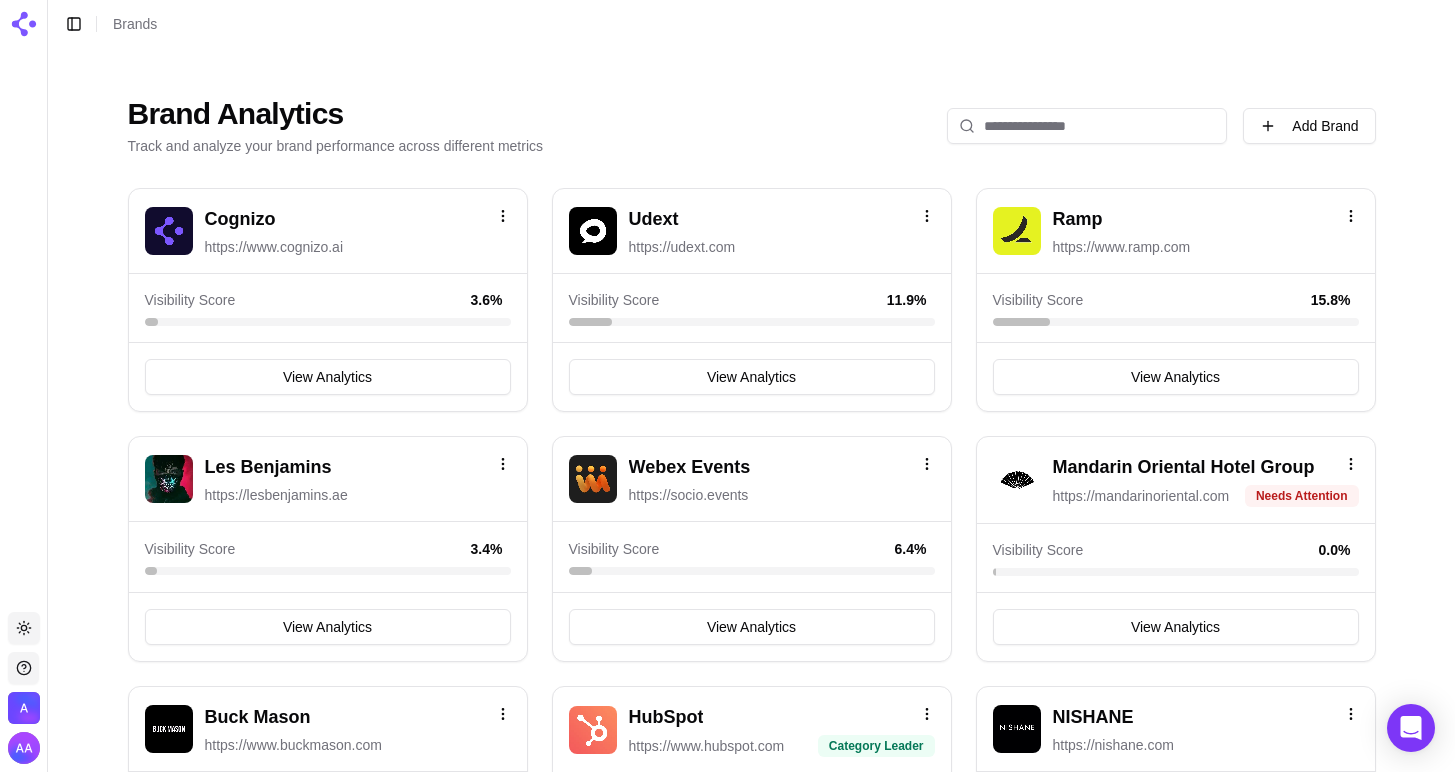 click on "Brand Analytics Track and analyze your brand performance across different metrics Add Brand Cognizo https://www.cognizo.ai Visibility Score 3.6 % View Analytics Udext https://udext.com Visibility Score 11.9 % View Analytics Ramp https://www.ramp.com Visibility Score 15.8 % View Analytics Les Benjamins https://lesbenjamins.ae Visibility Score 3.4 % View Analytics Webex Events https://socio.events Visibility Score 6.4 % View Analytics Mandarin Oriental Hotel Group https://mandarinoriental.com Needs Attention Visibility Score 0.0 % View Analytics Buck Mason https://www.buckmason.com Visibility Score 9.0 % View Analytics HubSpot https://www.hubspot.com Category Leader Visibility Score 43.7 % View Analytics NISHANE https://nishane.com Visibility Score 12.0 % View Analytics Nike https://nike.com Category Leader Visibility Score 41.2 % View Analytics Billtrust https://billtrust.com Visibility Score 10.0 % View Analytics Webflow https://webflow.com Category Leader Visibility Score 57.9 % View Analytics Audi 39.4 % %" at bounding box center (751, 74665) 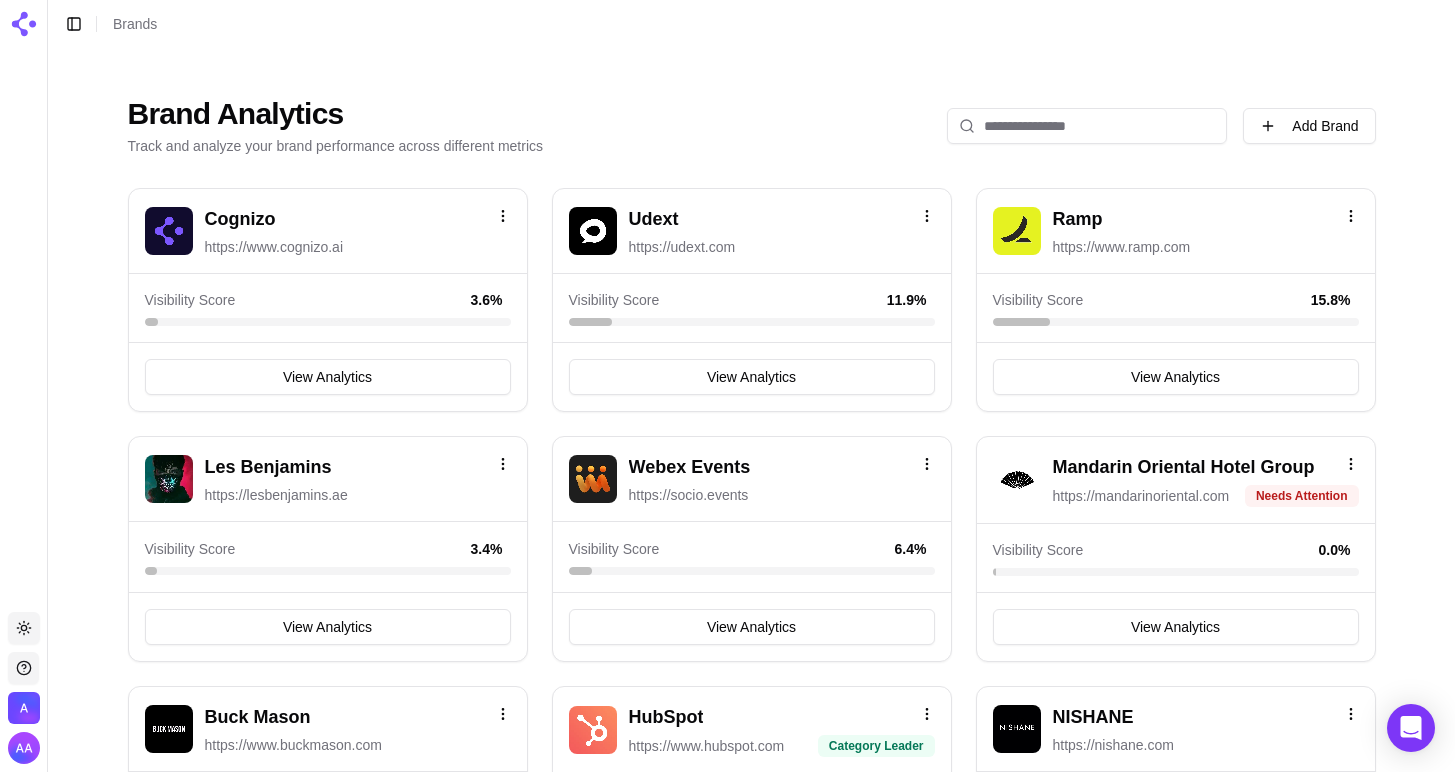 click at bounding box center (1087, 126) 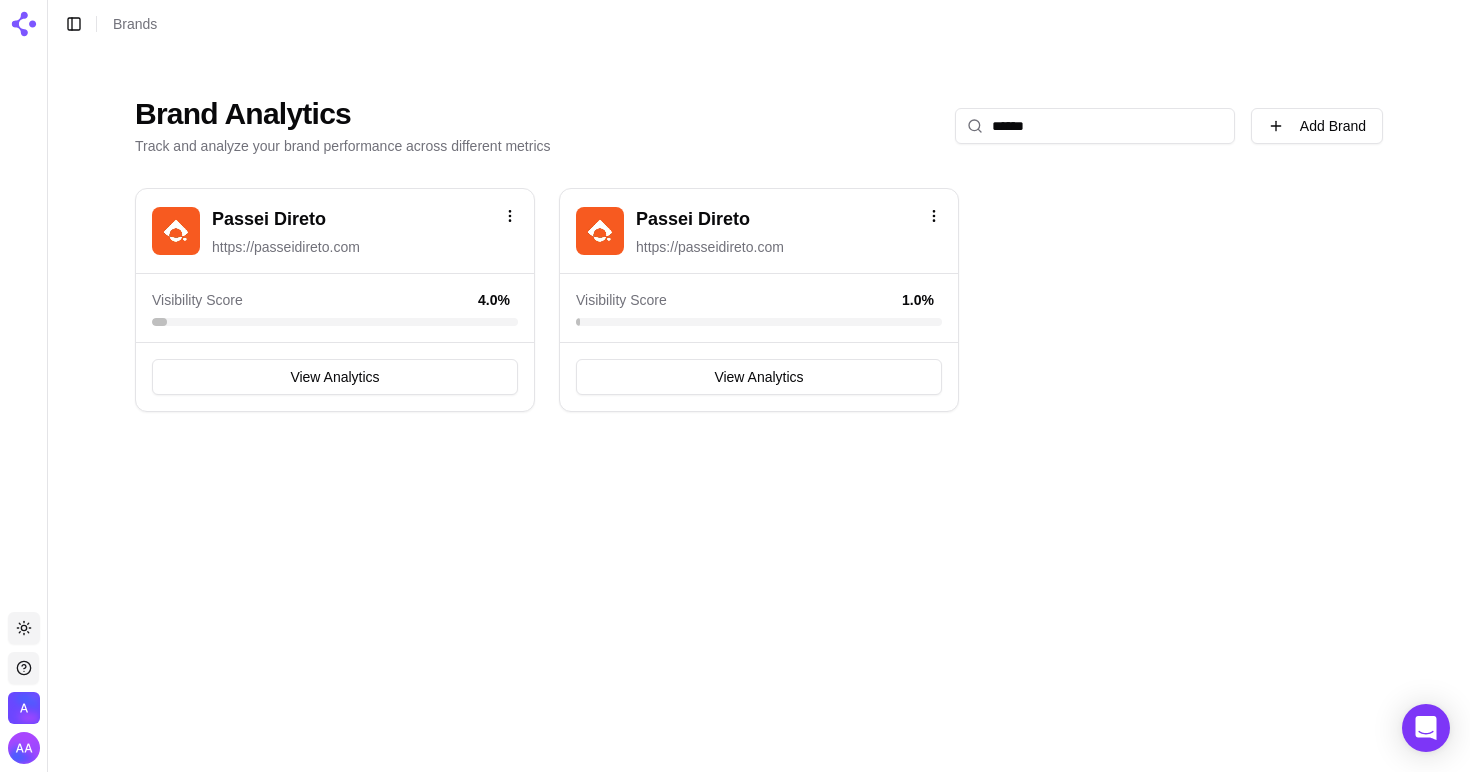 type on "******" 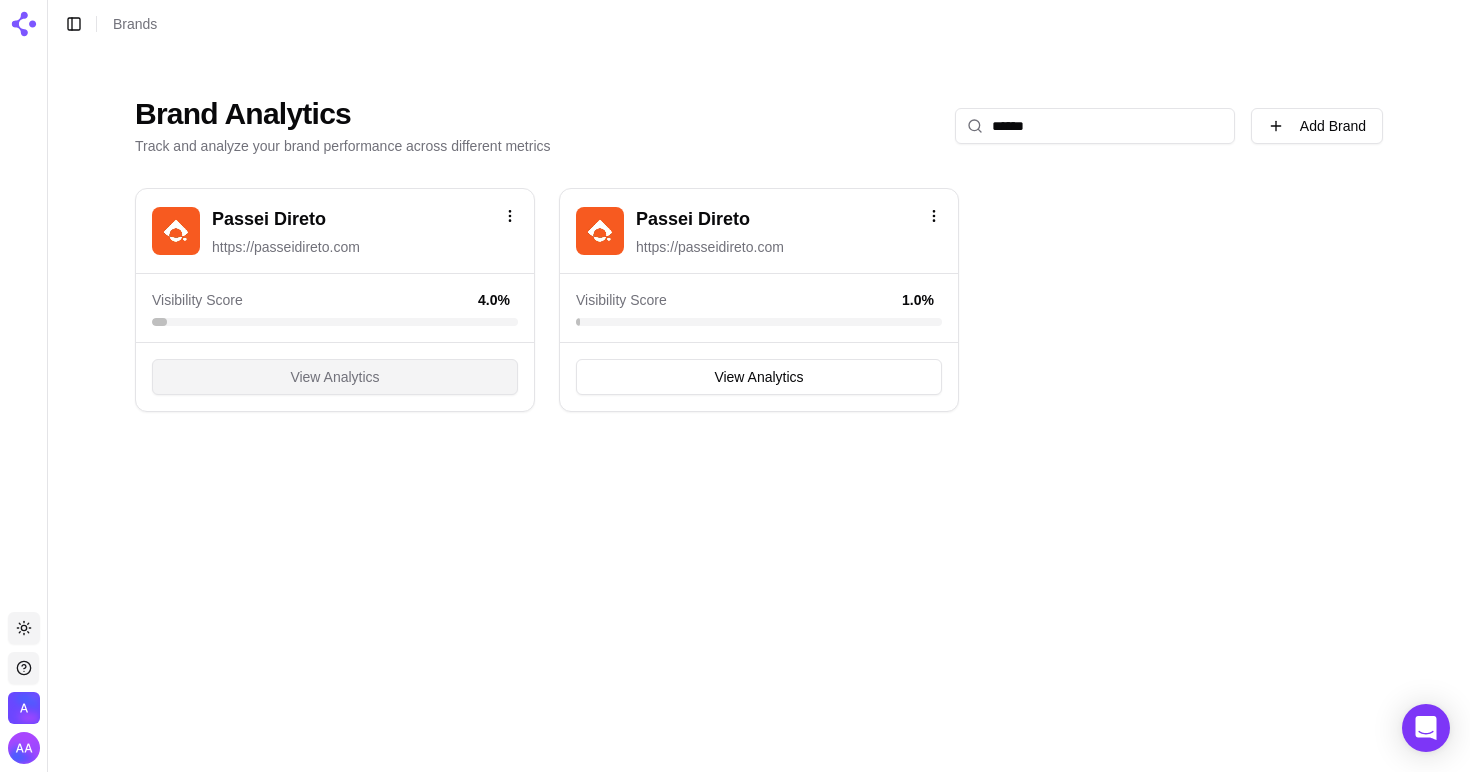 click on "View Analytics" at bounding box center (334, 377) 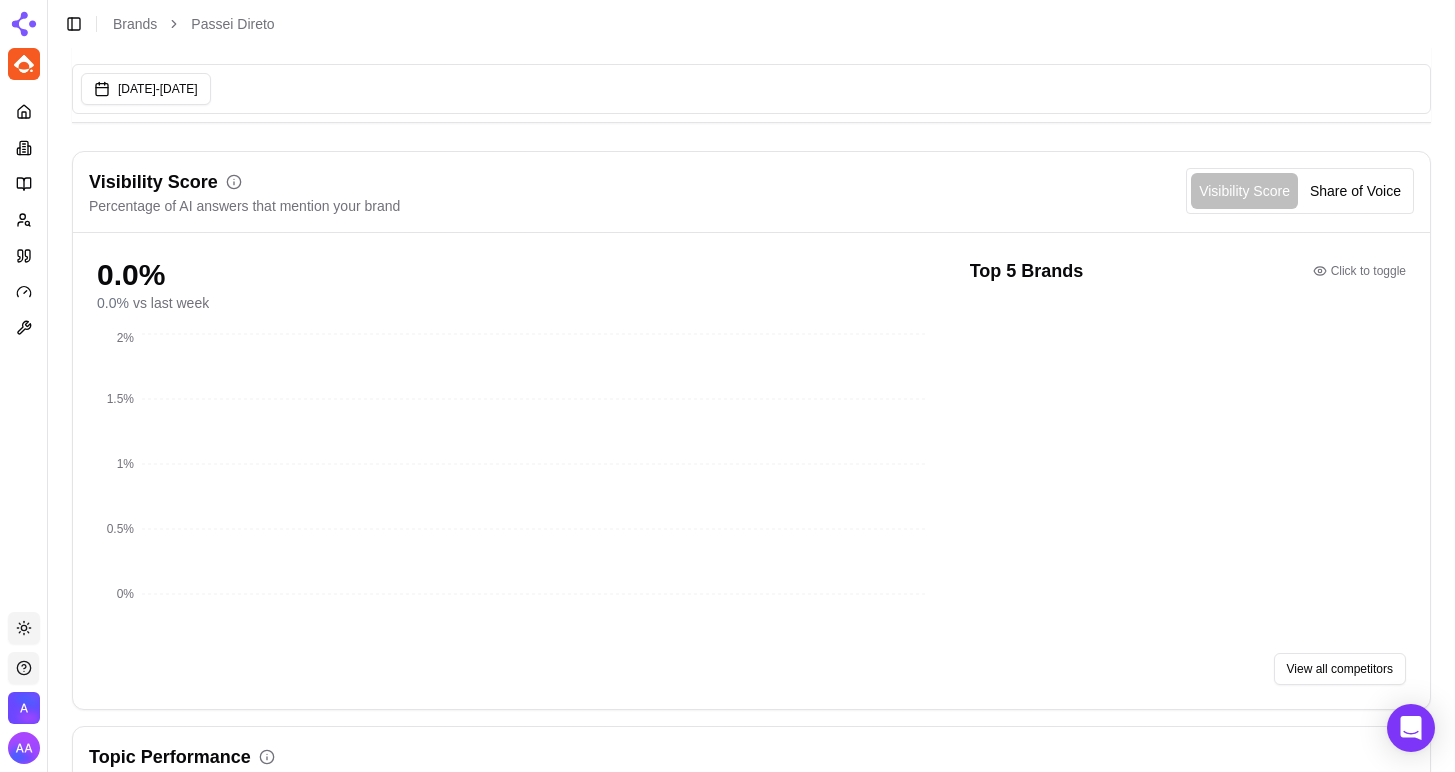 scroll, scrollTop: 68, scrollLeft: 0, axis: vertical 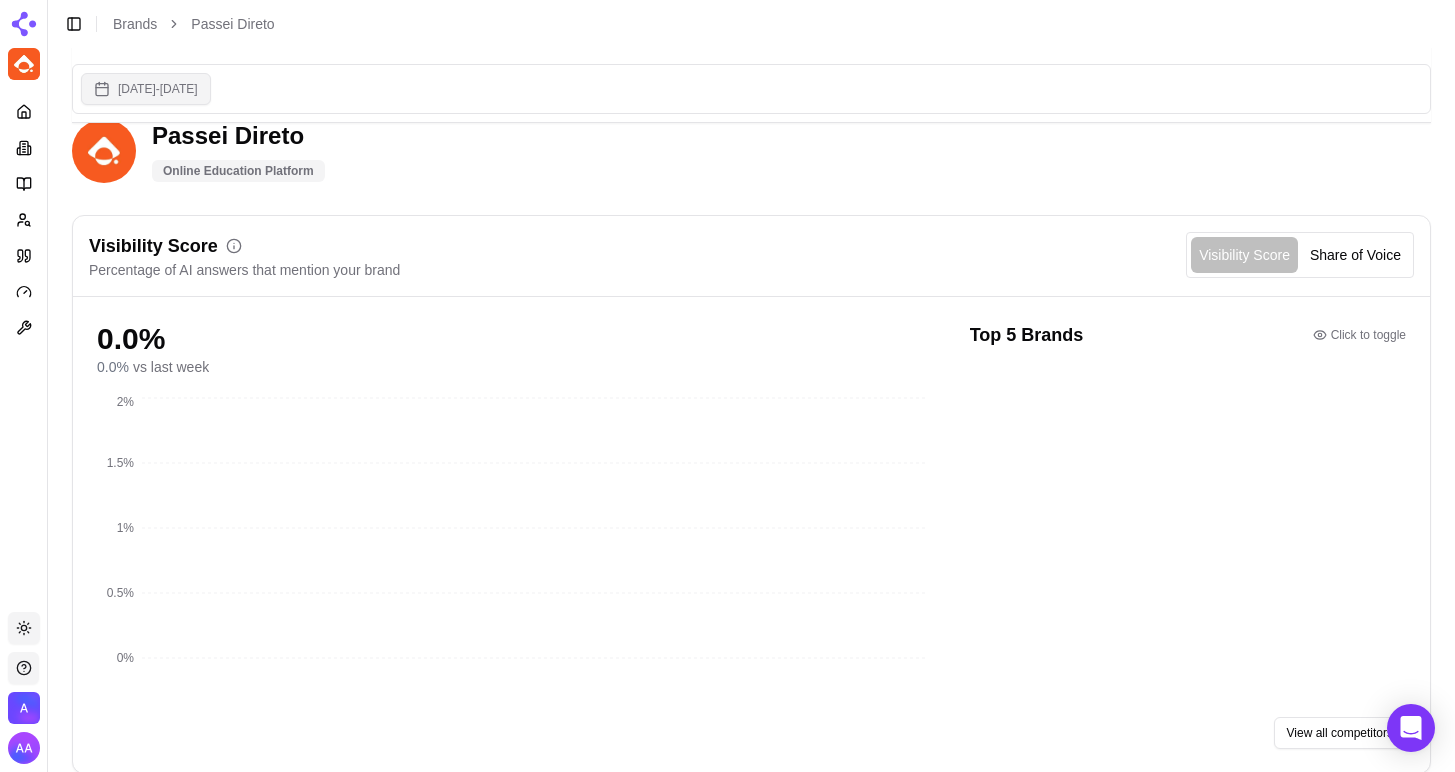 click on "Jun 13, 2025  -  Jul 13, 2025" at bounding box center (146, 89) 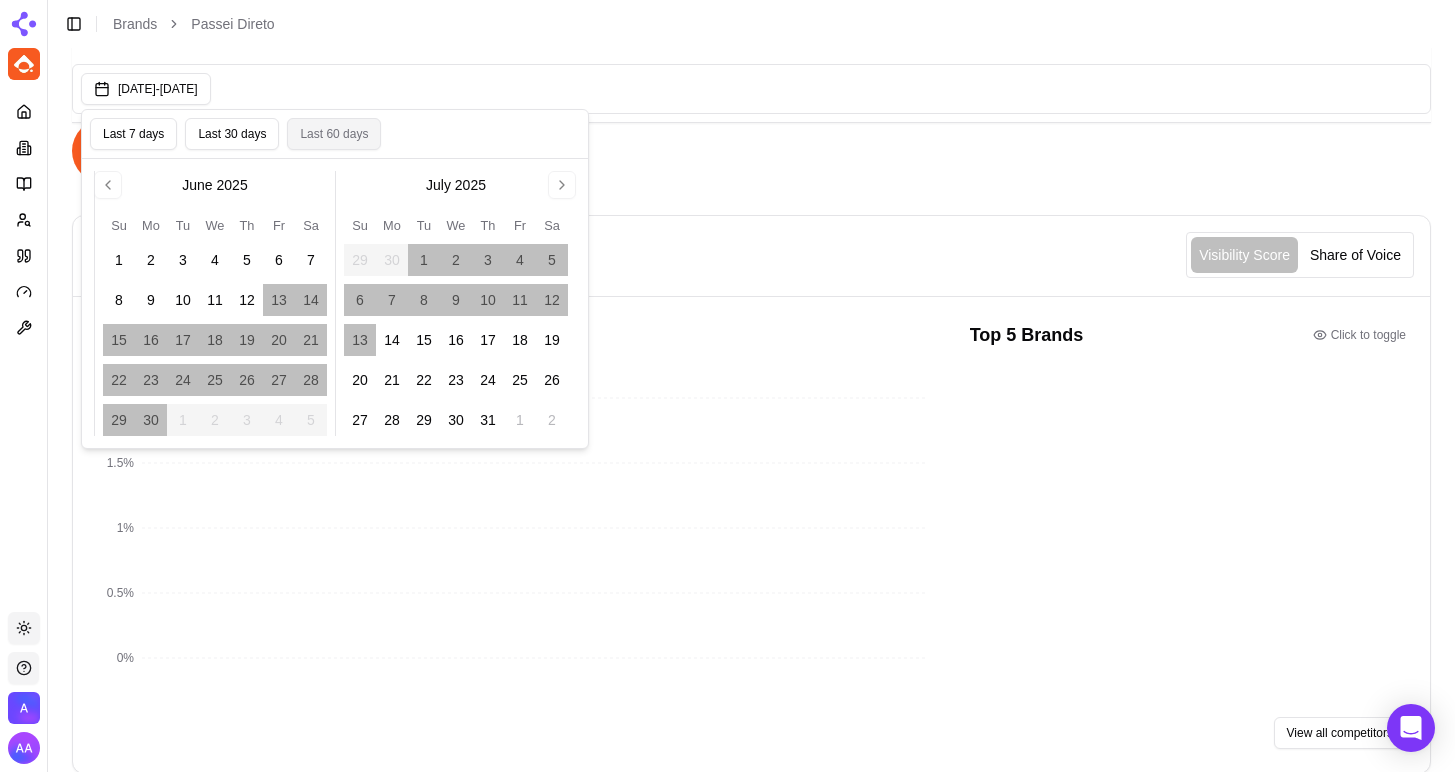 click on "Last 60 days" at bounding box center (334, 134) 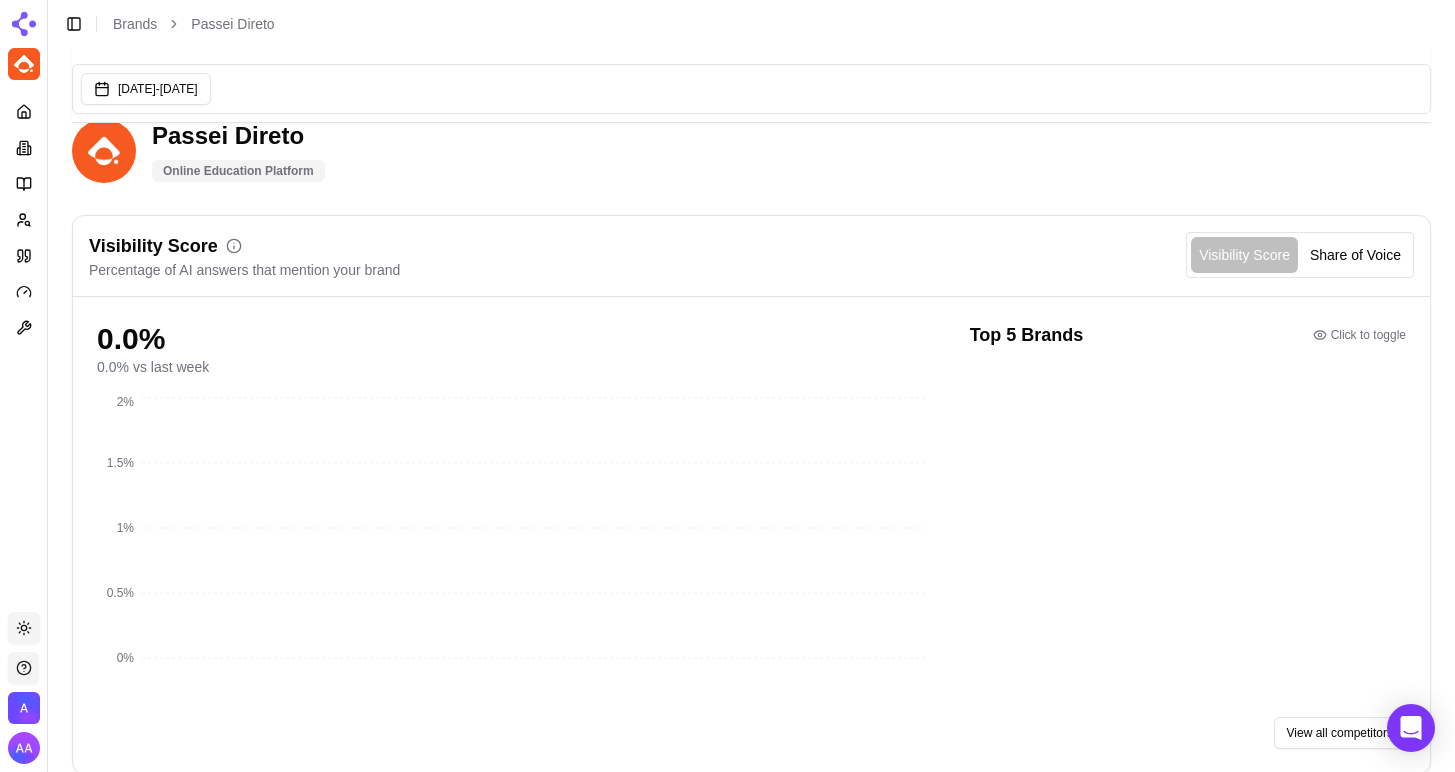 click on "Visibility Score Percentage of AI answers that mention your brand Visibility Score Share of Voice" at bounding box center (751, 256) 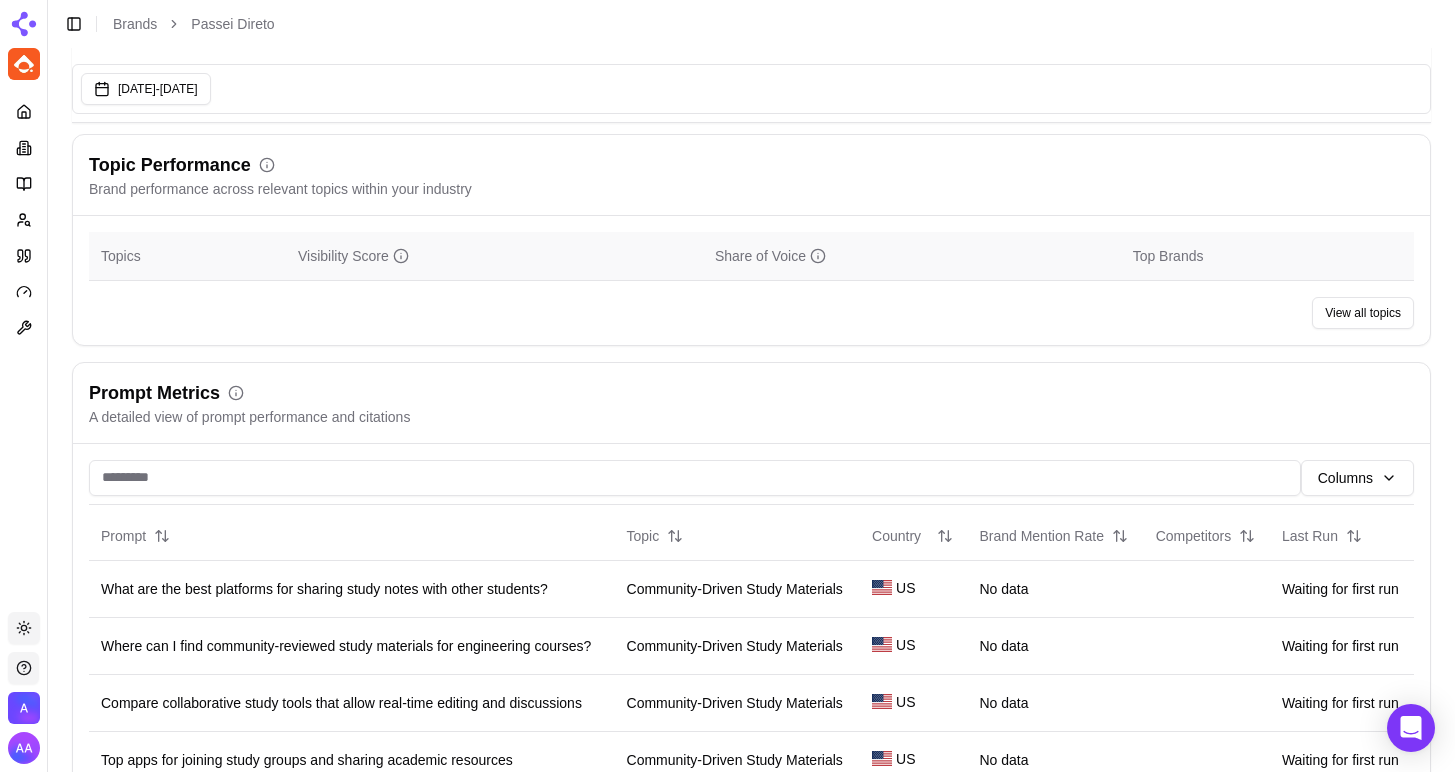 scroll, scrollTop: 733, scrollLeft: 0, axis: vertical 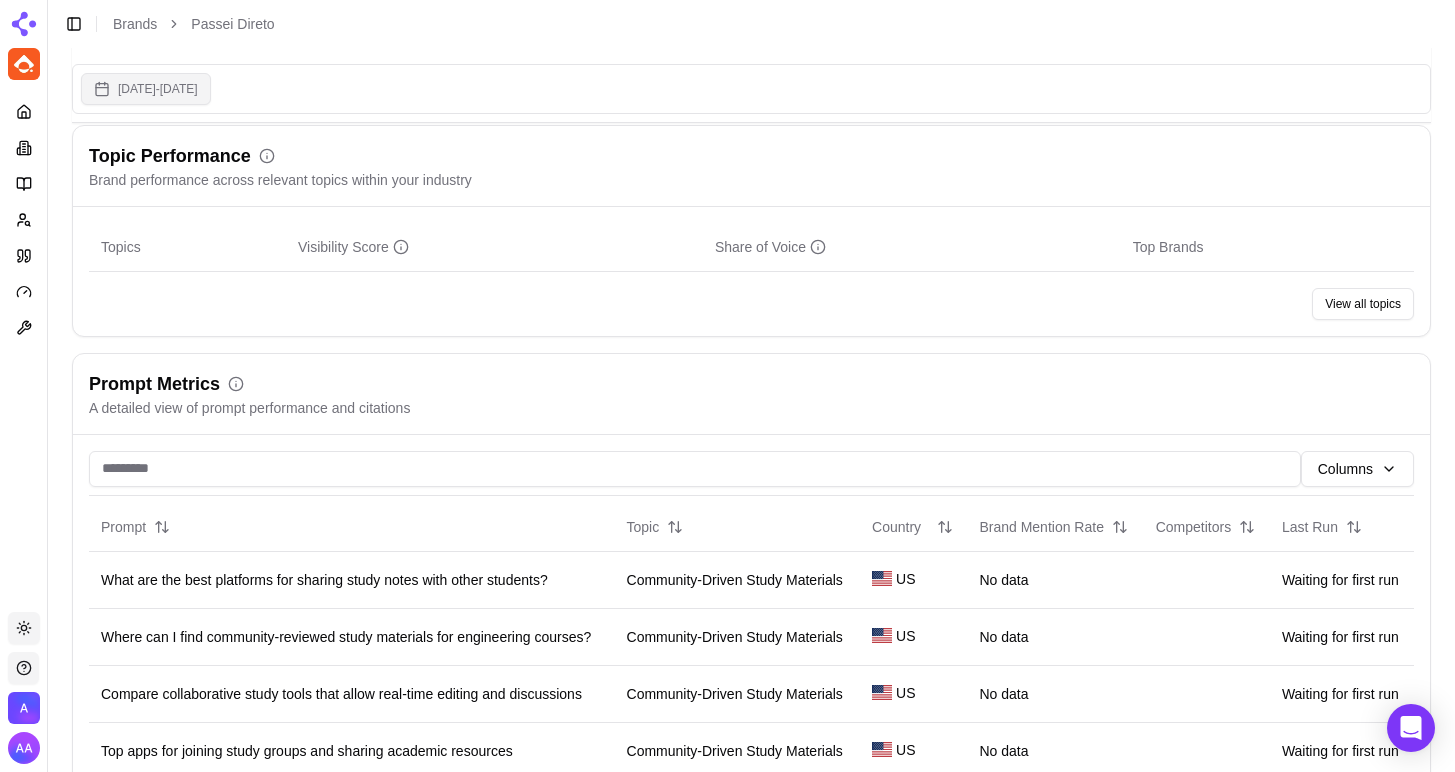 click on "May 14, 2025  -  Jul 13, 2025" at bounding box center (146, 89) 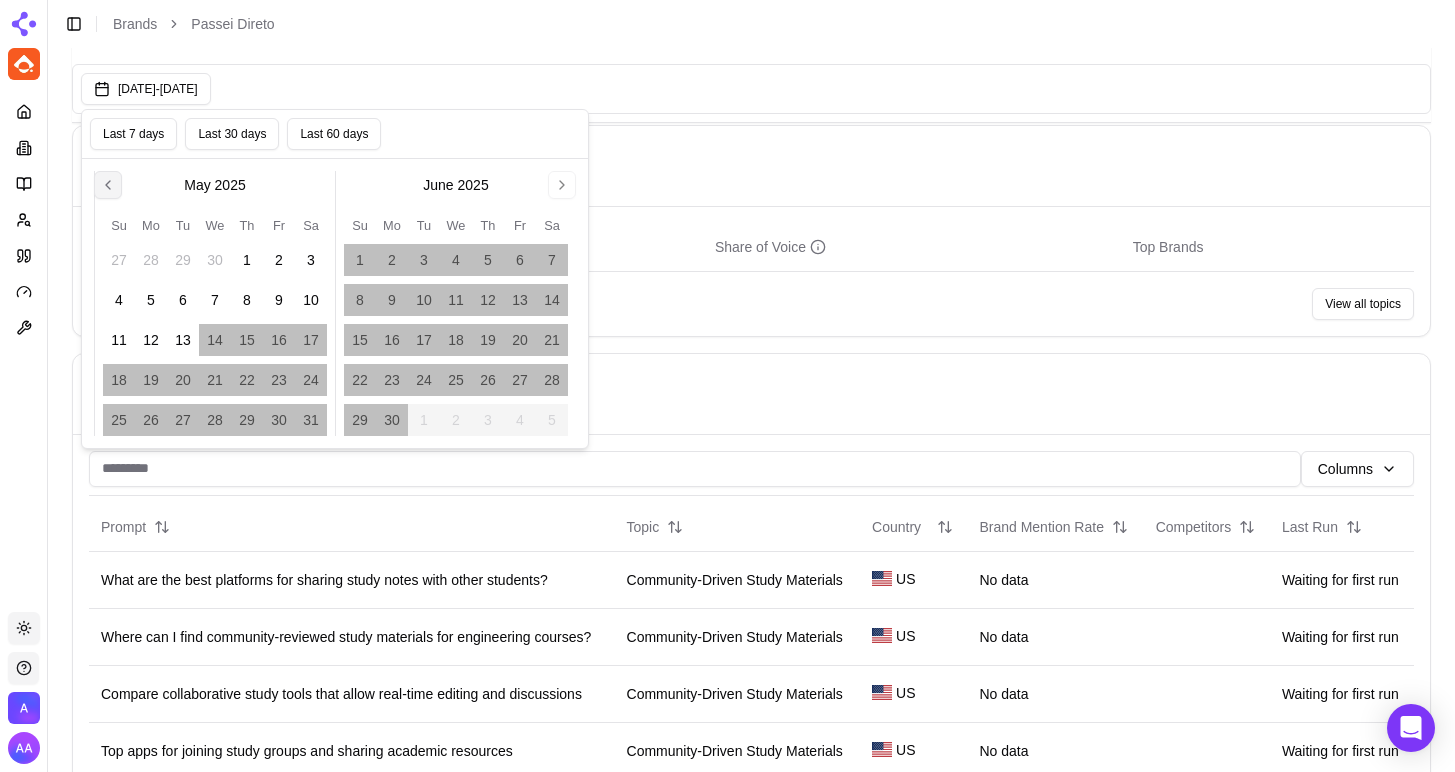 click at bounding box center [108, 185] 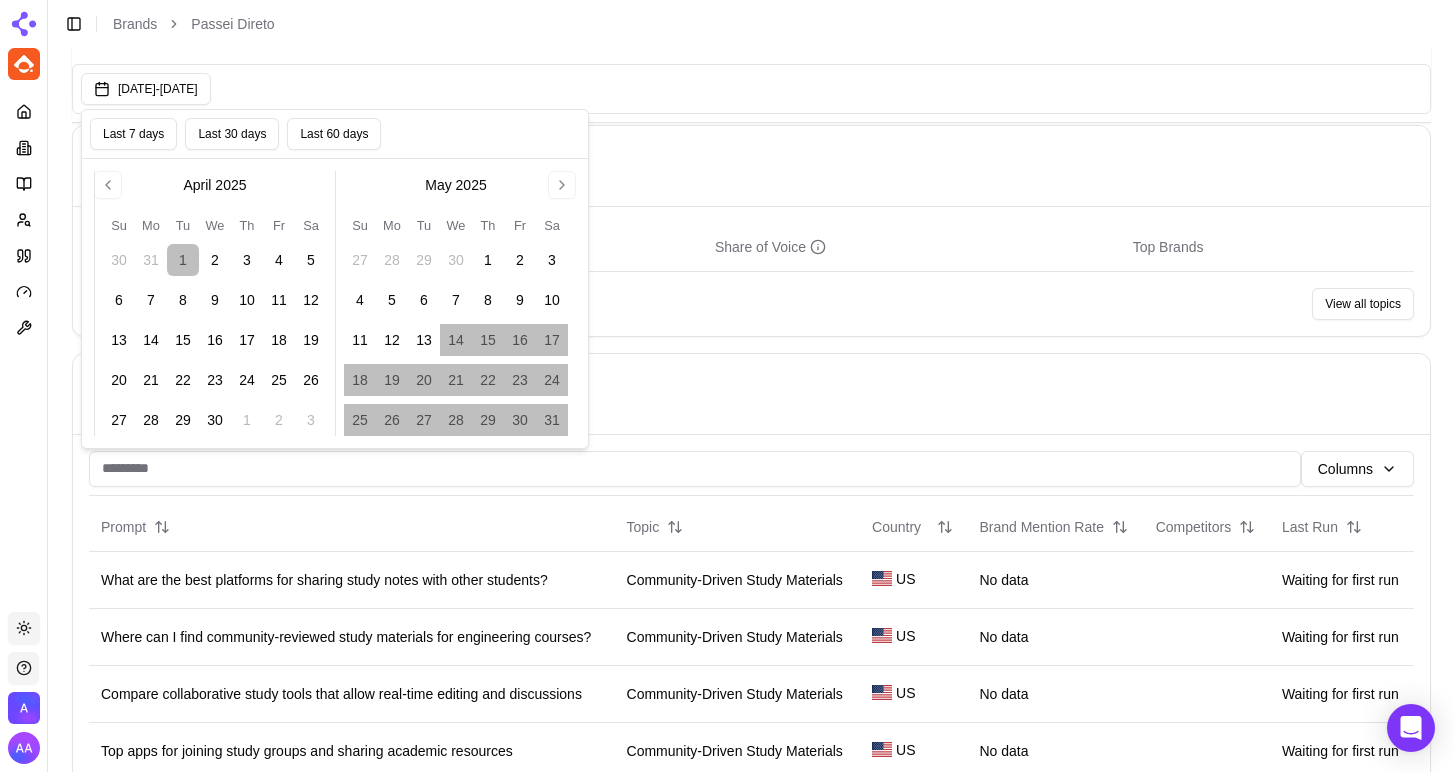 click on "1" at bounding box center [183, 260] 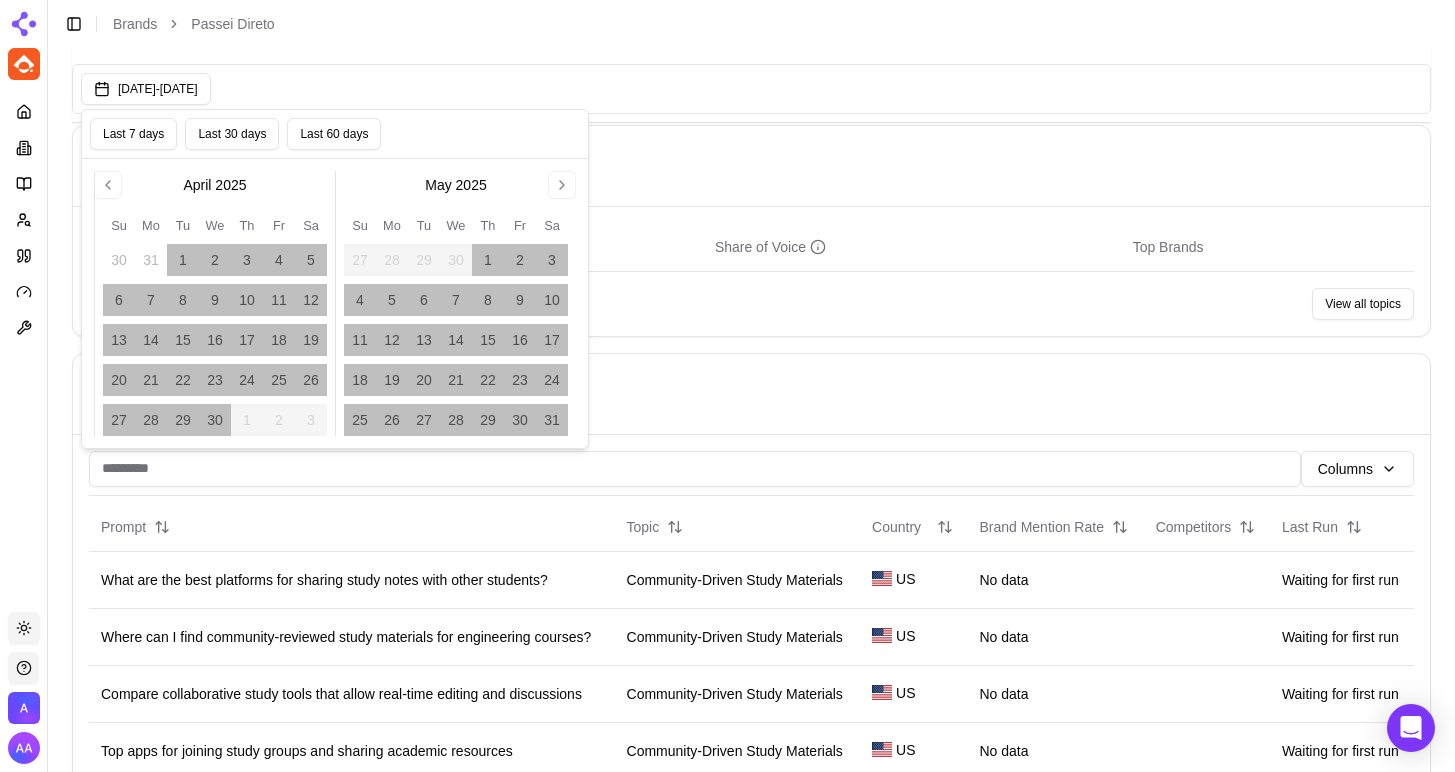 click on "Topic Performance" at bounding box center (751, 156) 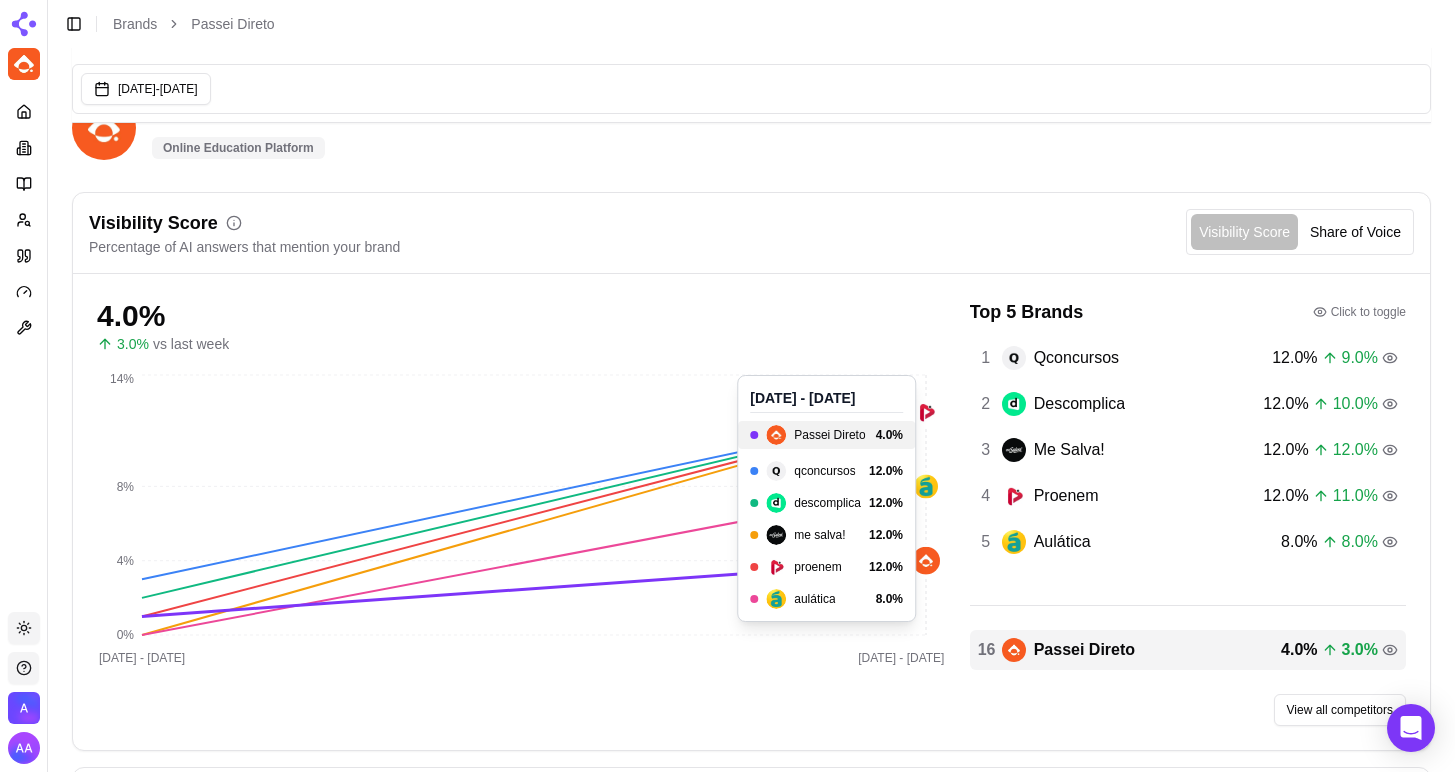 scroll, scrollTop: 50, scrollLeft: 0, axis: vertical 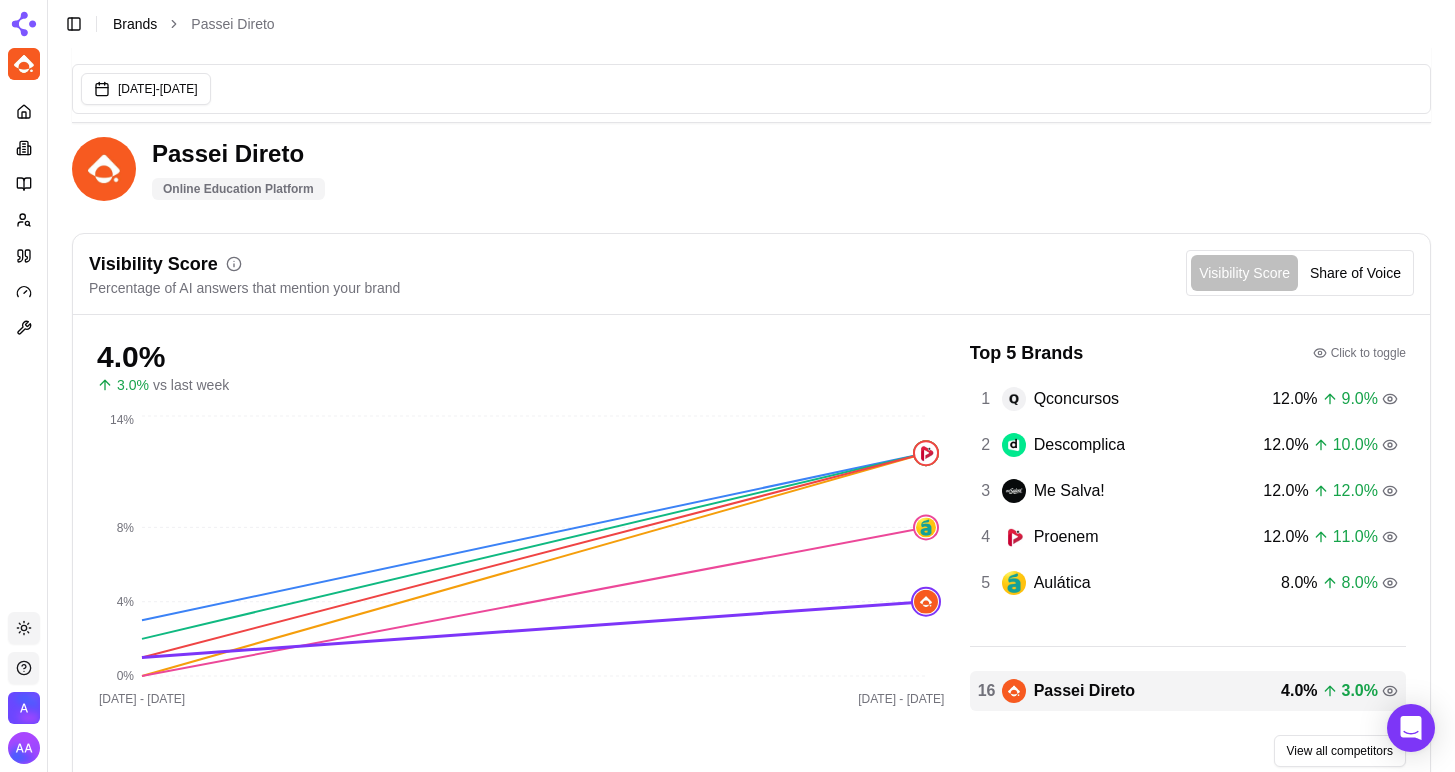 click on "Brands" at bounding box center (135, 24) 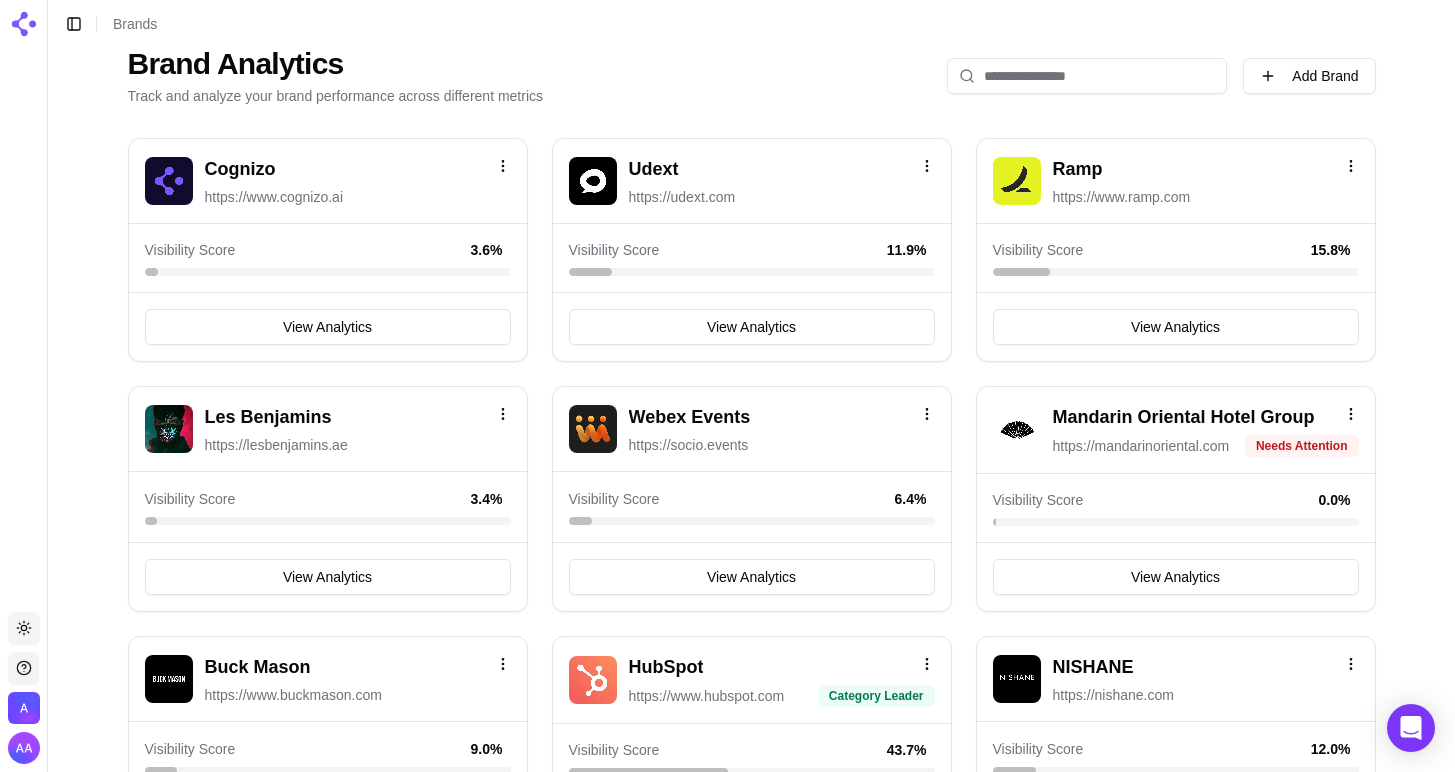 scroll, scrollTop: 0, scrollLeft: 0, axis: both 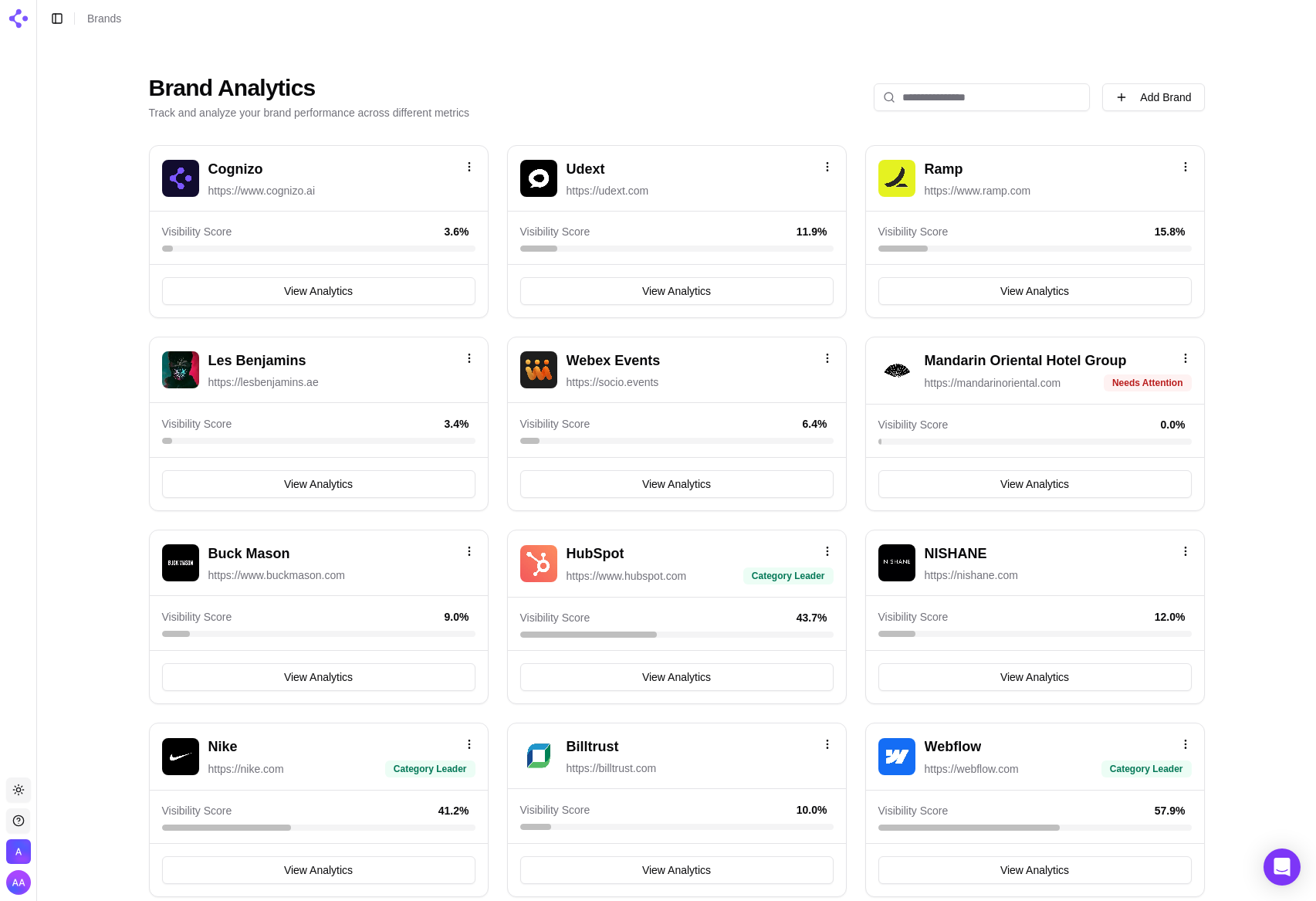 click at bounding box center [982, 97] 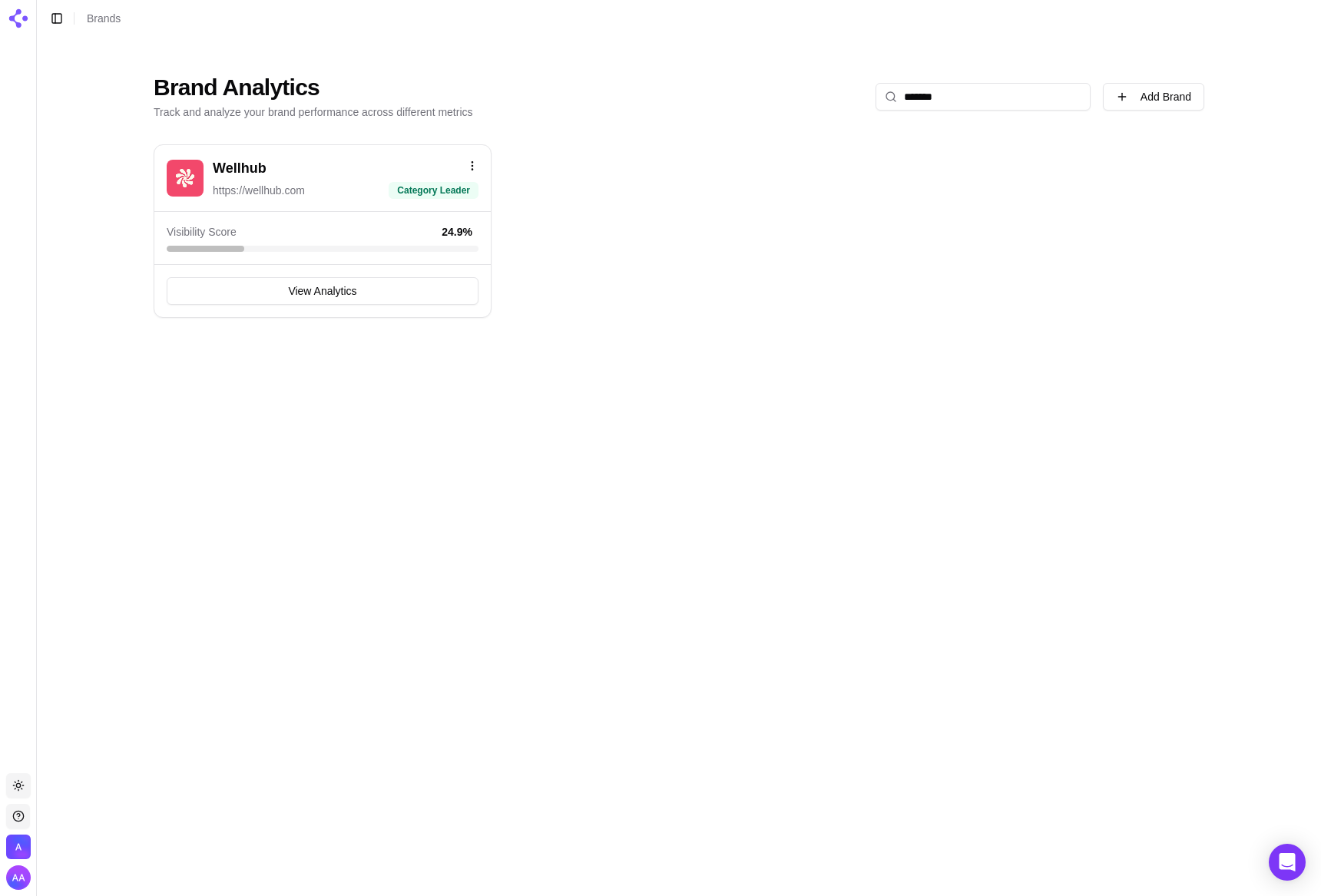 type on "*******" 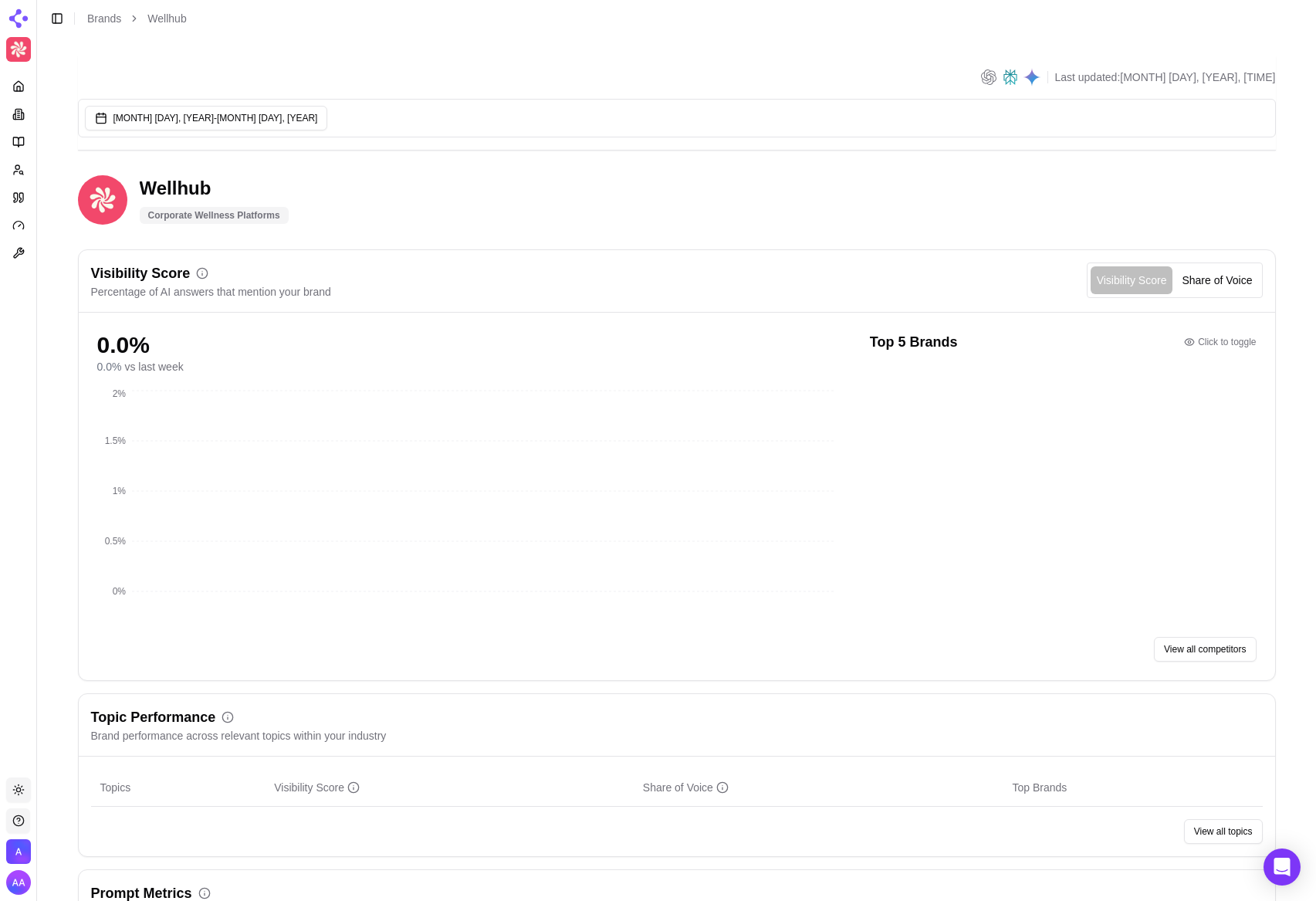 click at bounding box center (19, 170) 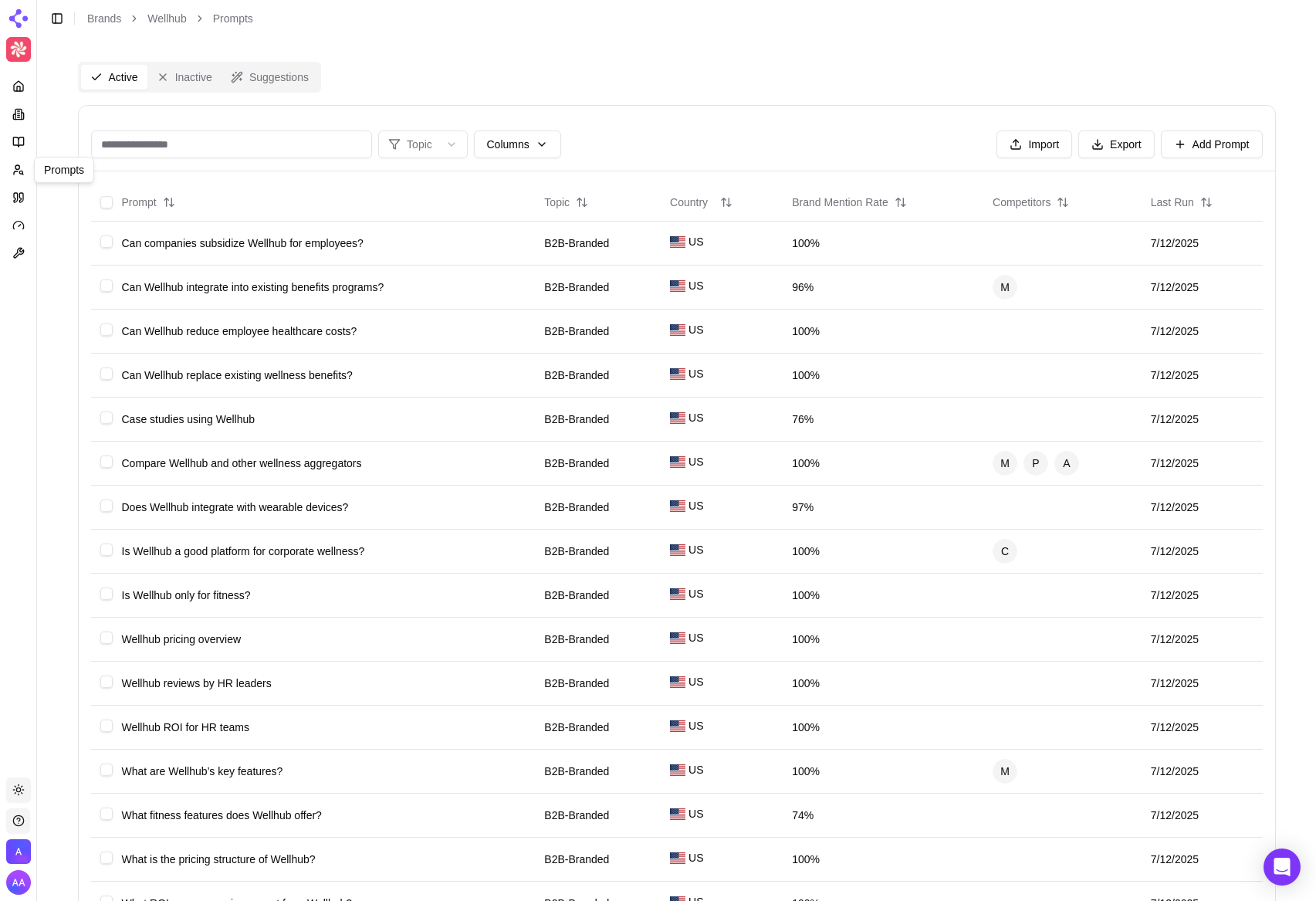 click on "Platform Prompts Prompts Toggle theme Admin Toggle Sidebar Brands Wellhub Prompts Active Inactive Suggestions Topic Columns Import Export Add Prompt Prompt Topic Country Brand Mention Rate Competitors Last Run Can companies subsidize Wellhub for employees? B2B-Branded US 100% [DATE] Can Wellhub integrate into existing benefits programs? B2B-Branded US 96% M [DATE] Can Wellhub reduce employee healthcare costs? B2B-Branded US 100% [DATE] Can Wellhub replace existing wellness benefits? B2B-Branded US 100% [DATE] Case studies using Wellhub B2B-Branded US 76% [DATE] Compare Wellhub and other wellness aggregators B2B-Branded US 100% M P A [DATE] Does Wellhub integrate with wearable devices? B2B-Branded US 97% [DATE] Is Wellhub a good platform for corporate wellness? B2B-Branded US 100% C [DATE] Is Wellhub only for fitness? B2B-Branded US 100% [DATE] Wellhub pricing overview B2B-Branded US 100% [DATE] Wellhub reviews by HR leaders B2B-Branded US 100% [DATE] B2B-Branded" at bounding box center (658, 591) 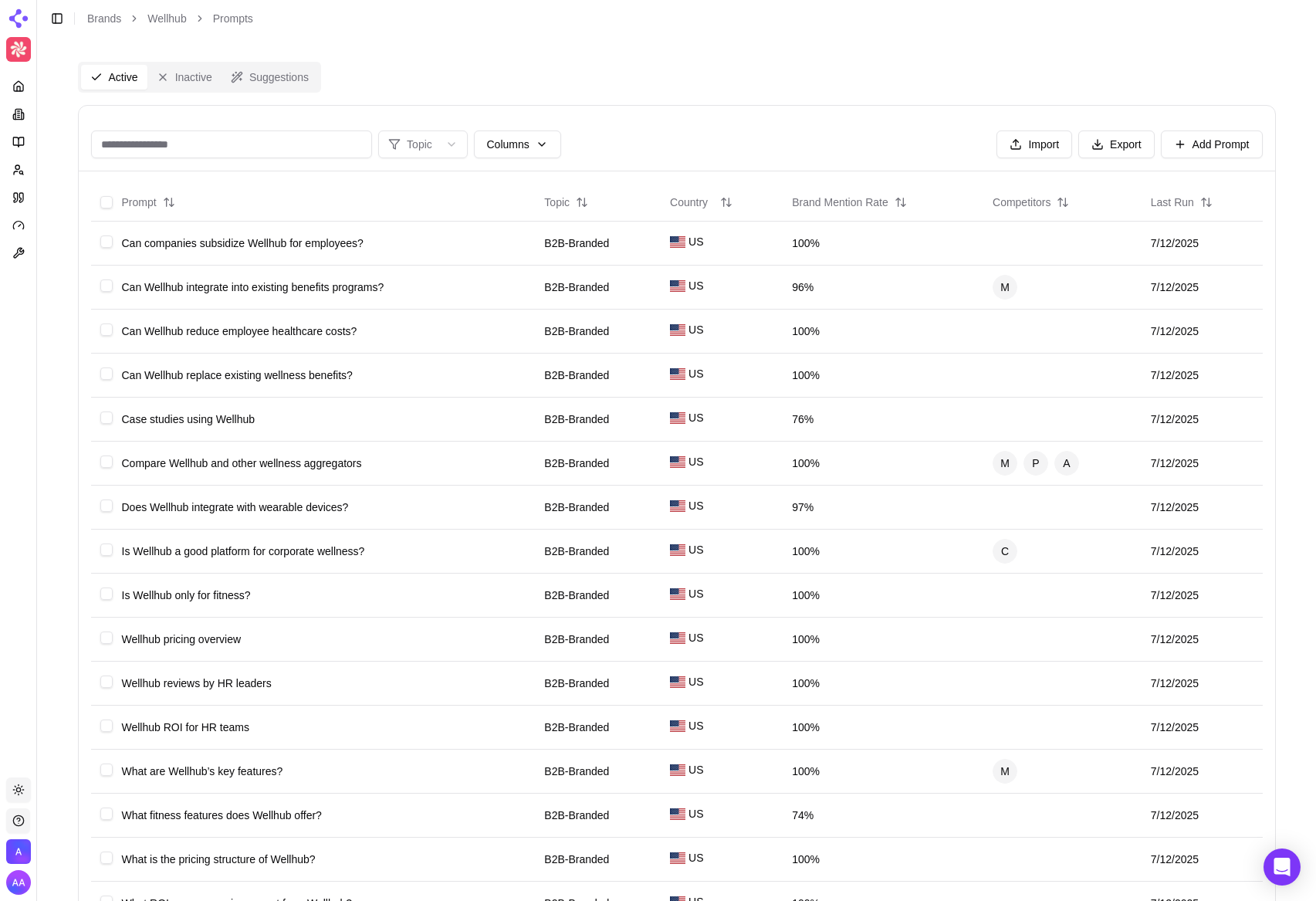 click on "Inactive" at bounding box center (184, 77) 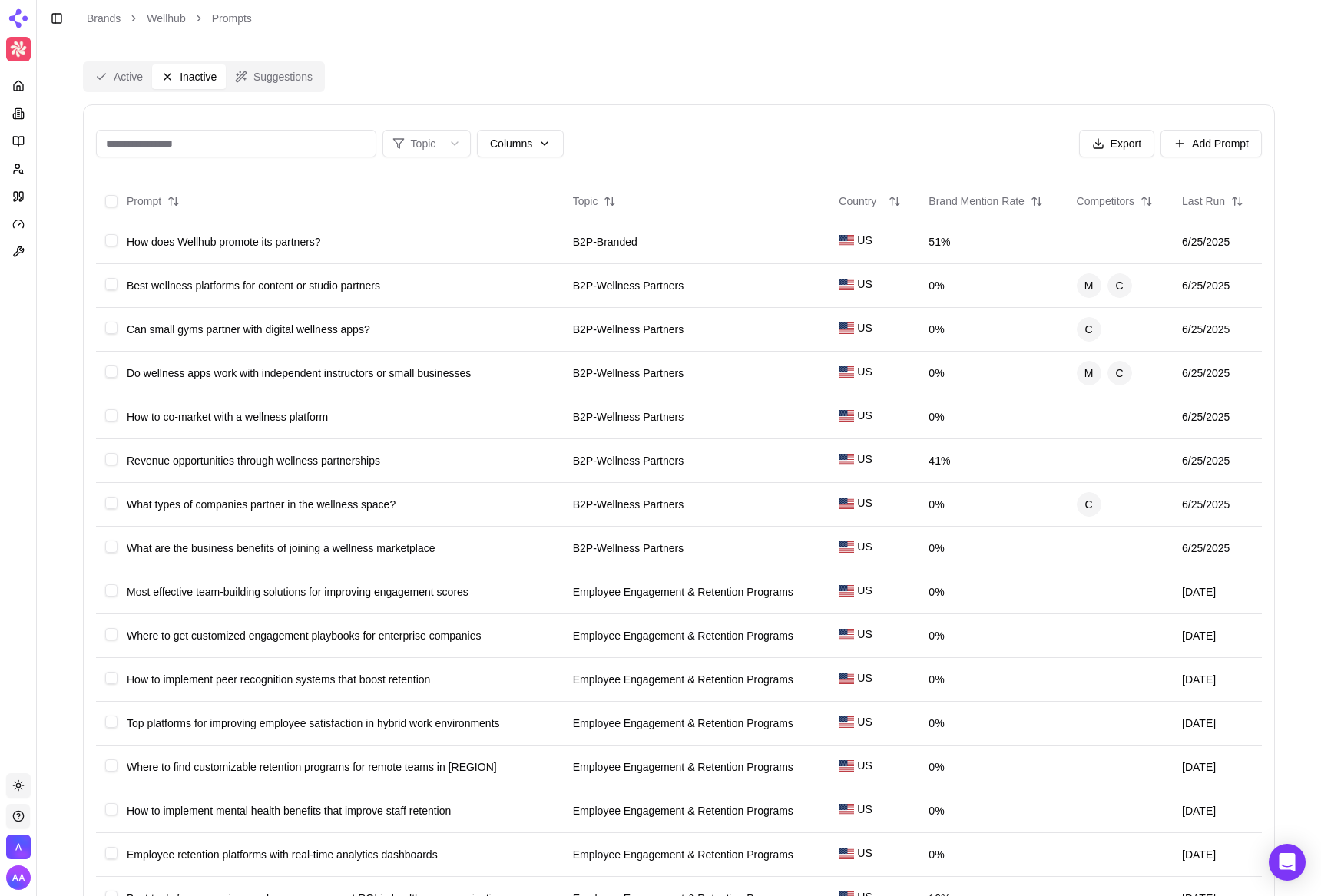 click on "Platform Prompts Prompts Toggle theme Admin Toggle Sidebar Brands Wellhub Prompts Active Inactive Suggestions Topic Columns Export Add Prompt Prompt Topic Country Brand Mention Rate Competitors Last Run How does Wellhub promote its partners? B2P-Branded US 51% [DATE] Best wellness platforms for content or studio partners B2P-Wellness Partners US 0% M C [DATE] Can small gyms partner with digital wellness apps? B2P-Wellness Partners US 0% C [DATE] Do wellness apps work with independent instructors or small businesses B2P-Wellness Partners US 0% M C [DATE] How to co-market with a wellness platform B2P-Wellness Partners US 0% [DATE] Revenue opportunities through wellness partnerships B2P-Wellness Partners US 41% [DATE] What types of companies partner in the wellness space? B2P-Wellness Partners US 0% C [DATE] What are the business benefits of joining a wellness marketplace B2P-Wellness Partners US 0% [DATE] Most effective team-building solutions for improving engagement scores US 0% US 0% US" at bounding box center (660, 587) 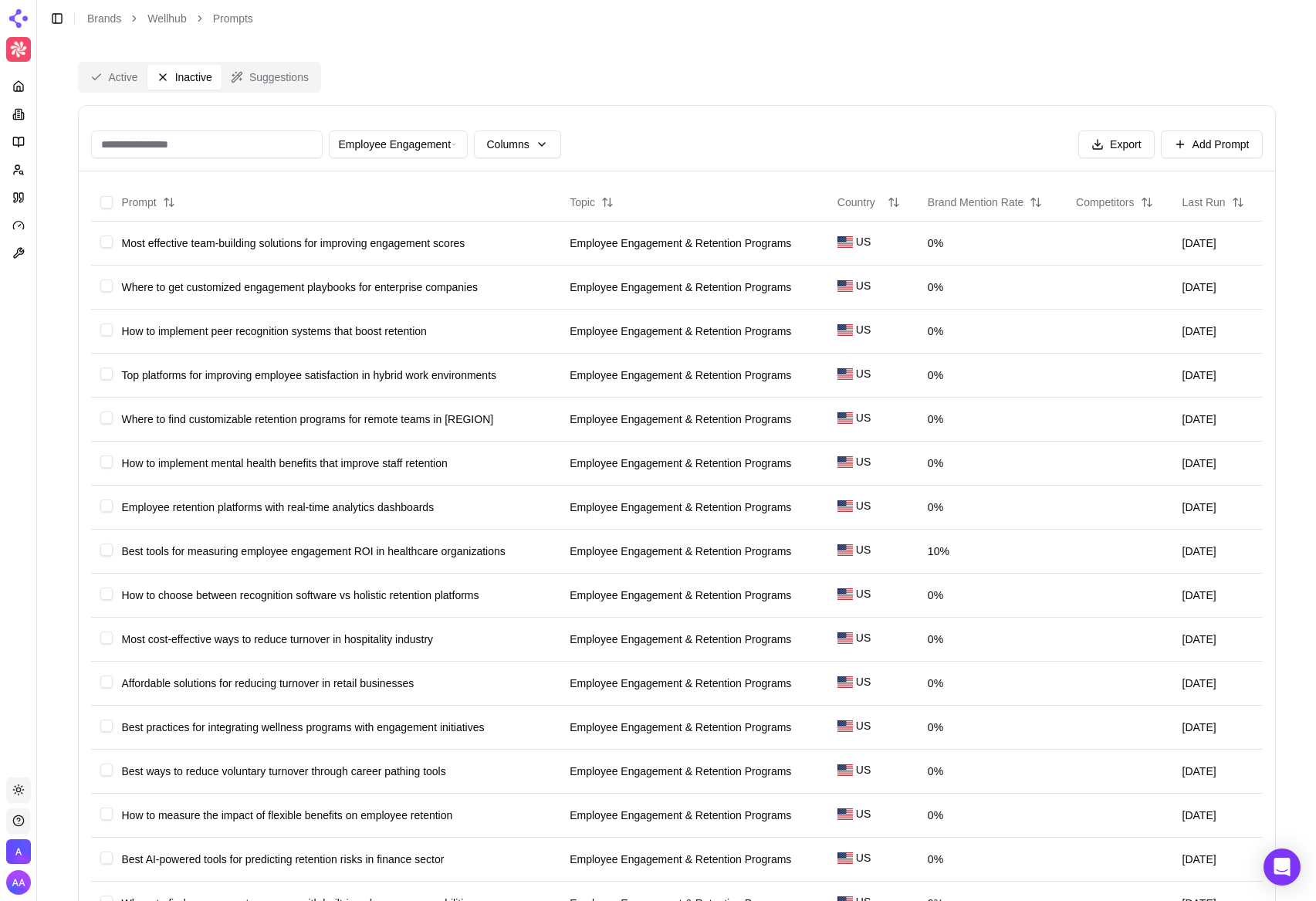 click on "Active" at bounding box center [114, 77] 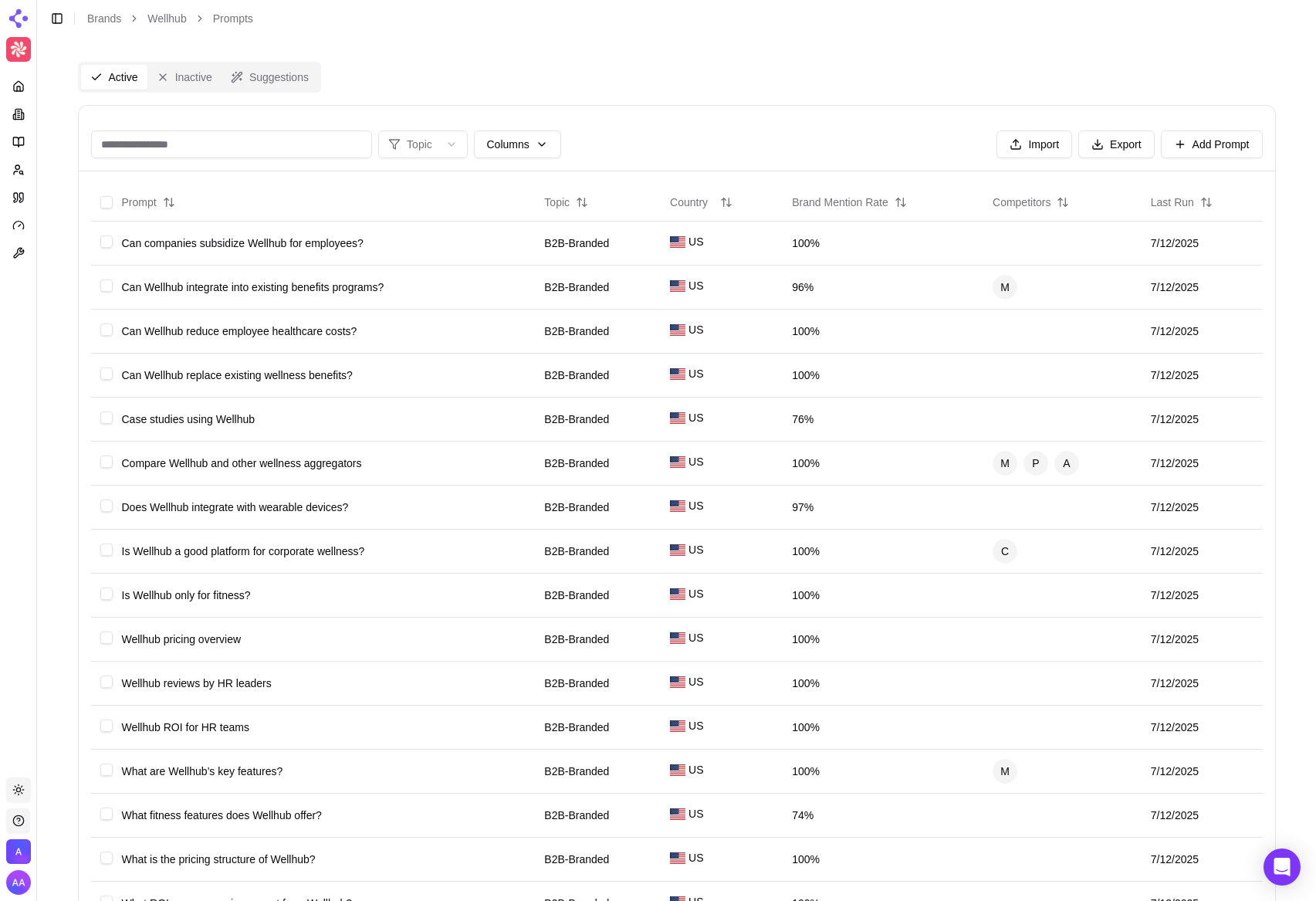 click on "Inactive" at bounding box center (184, 77) 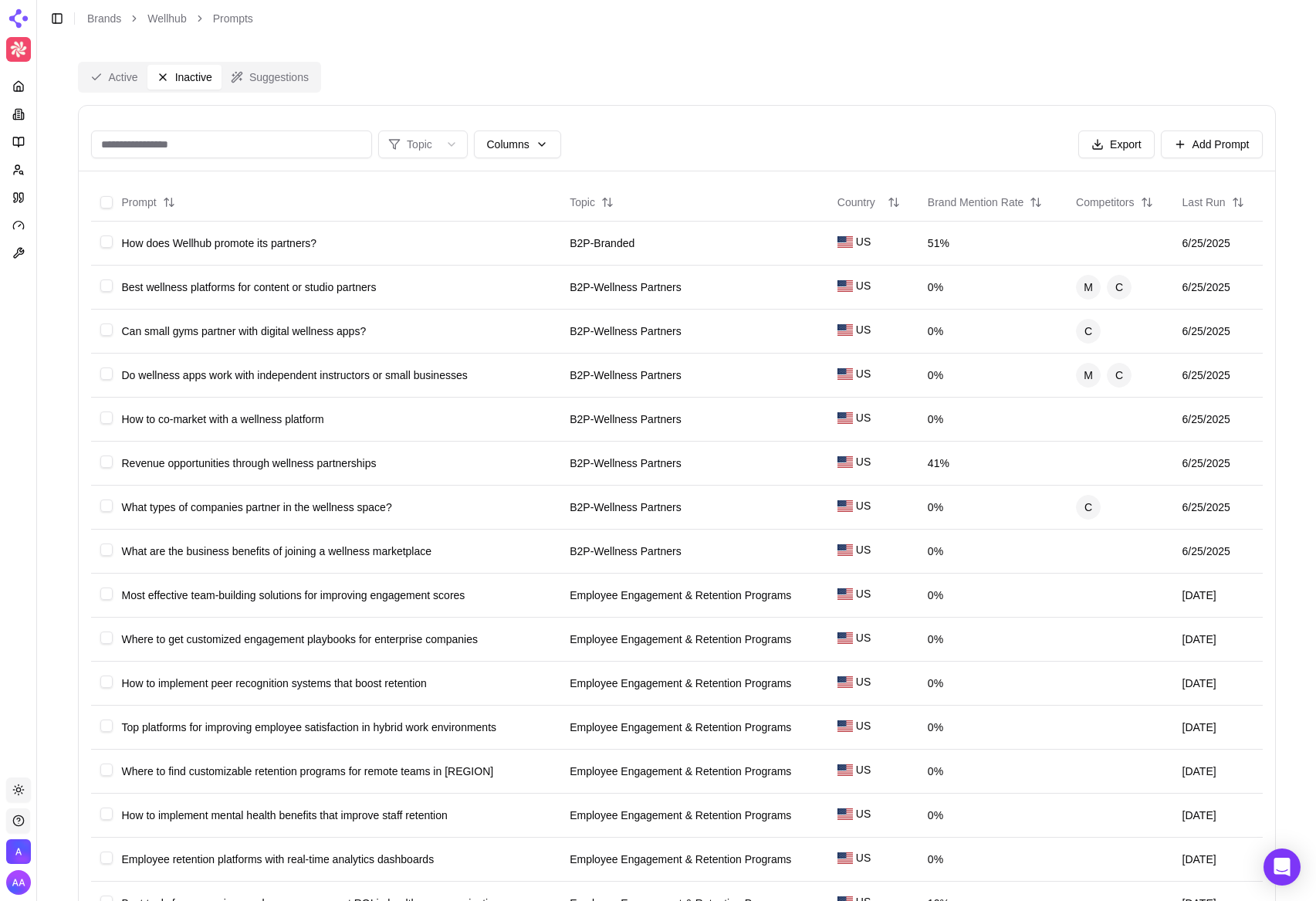 click on "Platform Prompts Prompts Toggle theme Admin Toggle Sidebar Brands Wellhub Prompts Active Inactive Suggestions Topic Columns Export Add Prompt Prompt Topic Country Brand Mention Rate Competitors Last Run How does Wellhub promote its partners? B2P-Branded US 51% [DATE] Best wellness platforms for content or studio partners B2P-Wellness Partners US 0% M C [DATE] Can small gyms partner with digital wellness apps? B2P-Wellness Partners US 0% C [DATE] Do wellness apps work with independent instructors or small businesses B2P-Wellness Partners US 0% M C [DATE] How to co-market with a wellness platform B2P-Wellness Partners US 0% [DATE] Revenue opportunities through wellness partnerships B2P-Wellness Partners US 41% [DATE] What types of companies partner in the wellness space? B2P-Wellness Partners US 0% C [DATE] What are the business benefits of joining a wellness marketplace B2P-Wellness Partners US 0% [DATE] Most effective team-building solutions for improving engagement scores US 0% US 0% US" at bounding box center [658, 591] 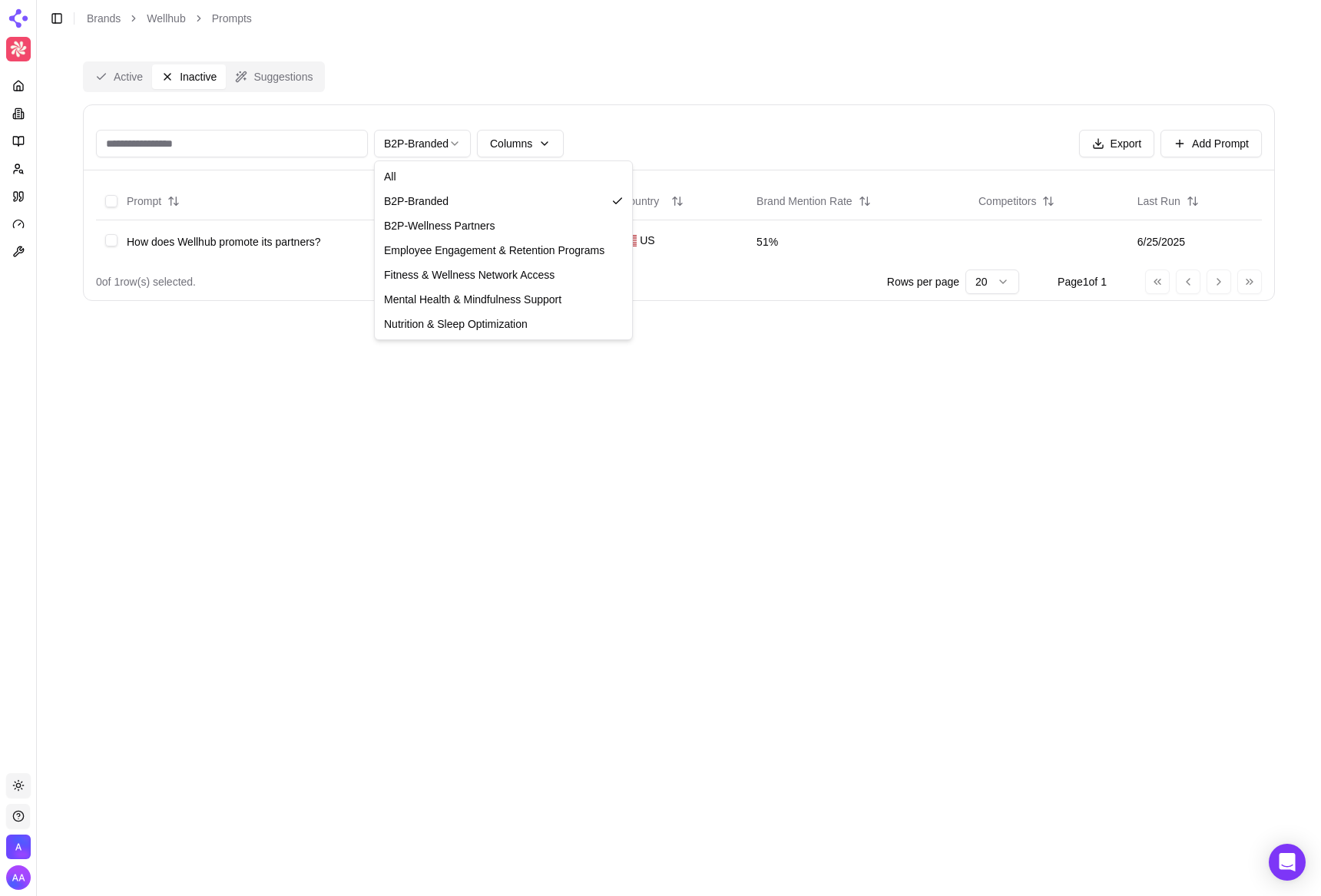 click on "Platform Toggle theme Admin Toggle Sidebar Brands Wellhub Prompts Active Inactive Suggestions B2P-Branded Columns Export Add Prompt Prompt Topic Country Brand Mention Rate Competitors Last Run How does Wellhub promote its partners? B2P-Branded US 51% [DATE] 0 of 1 row(s) selected. Rows per page 20 Page 1 of 1 Go to first page Go to previous page Go to next page Go to last page Wellhub All B2P-Branded B2P-Wellness Partners Employee Engagement & Retention Programs Fitness & Wellness Network Access Mental Health & Mindfulness Support Nutrition & Sleep Optimization" at bounding box center (660, 448) 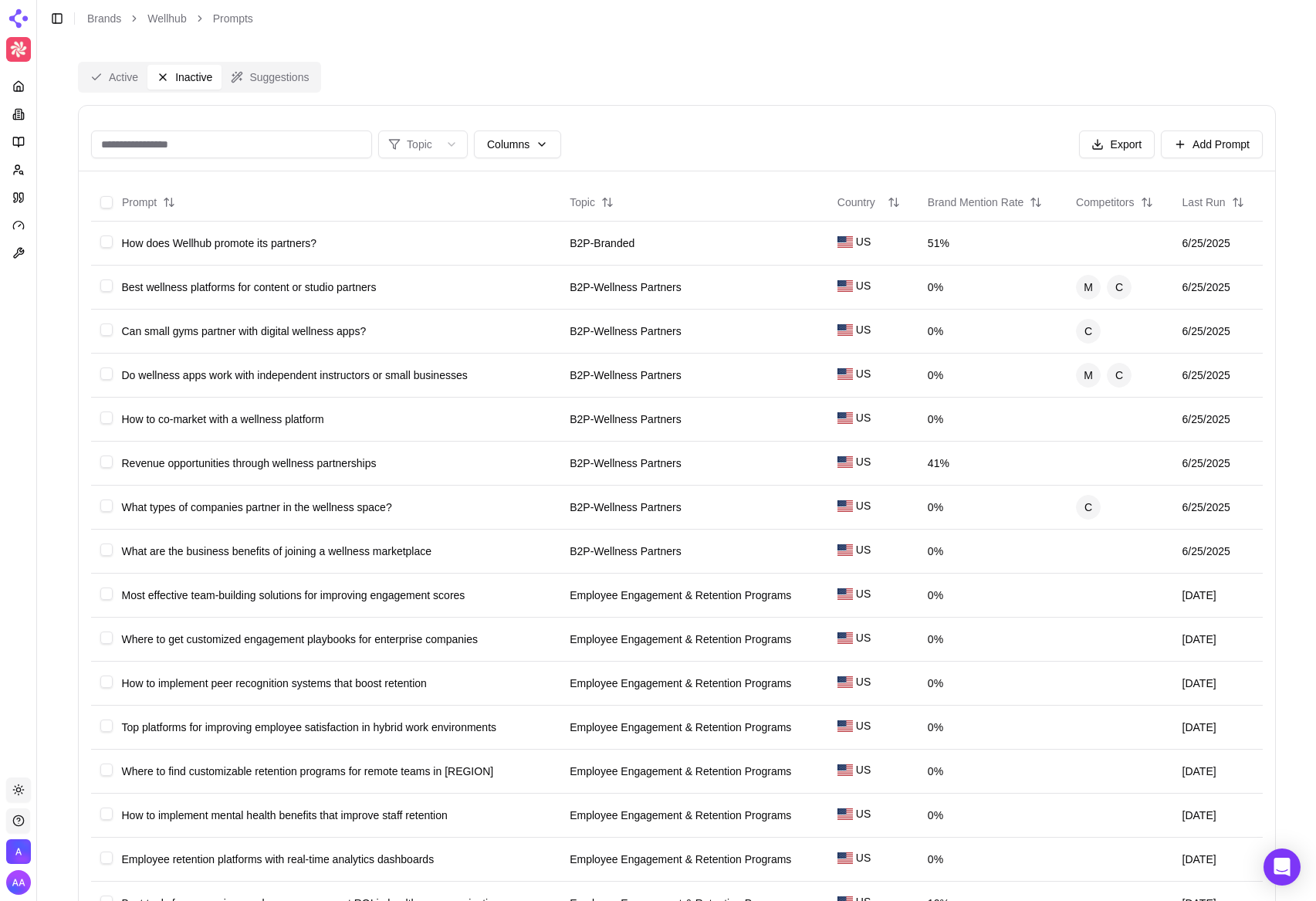 click at bounding box center (232, 144) 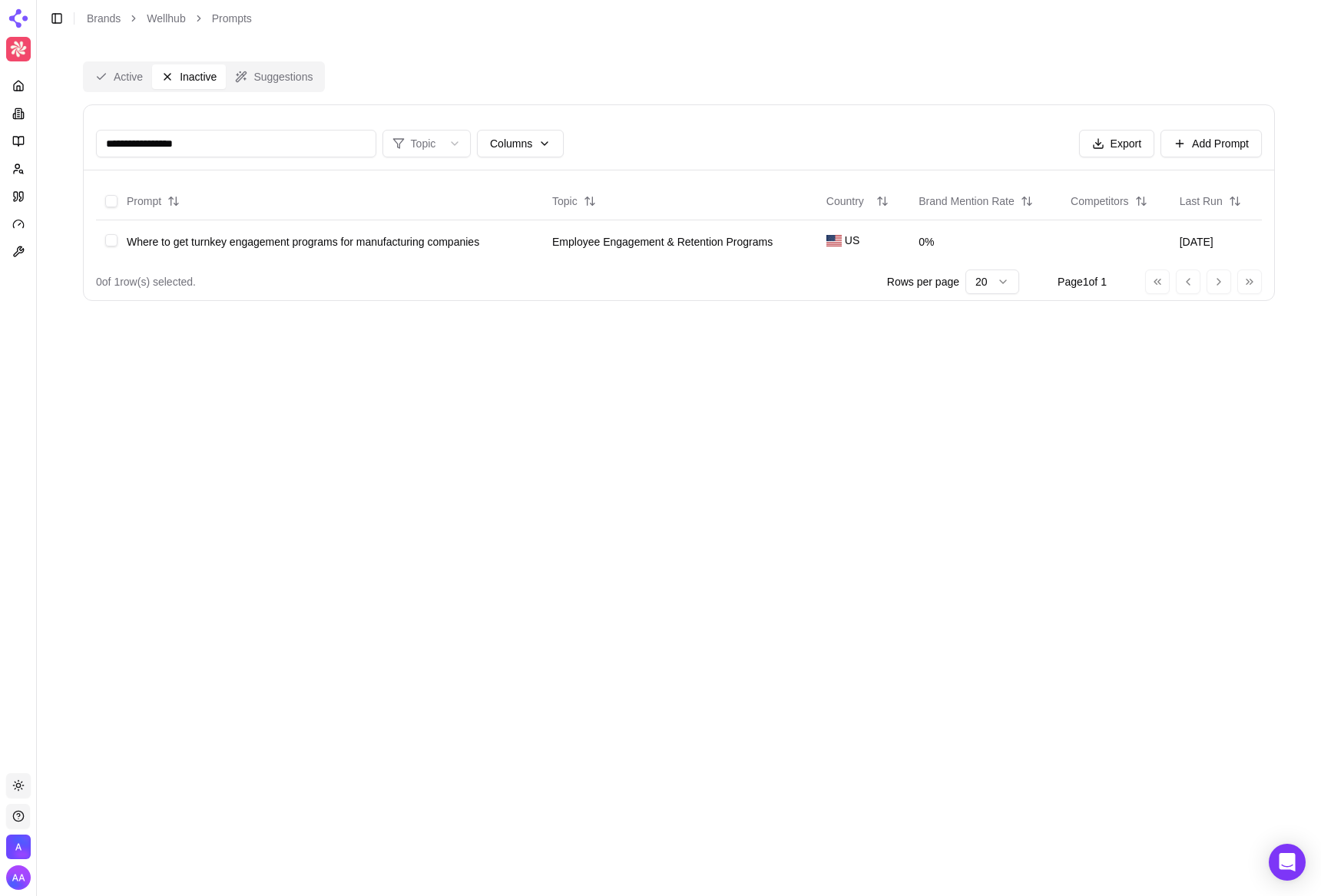 type on "**********" 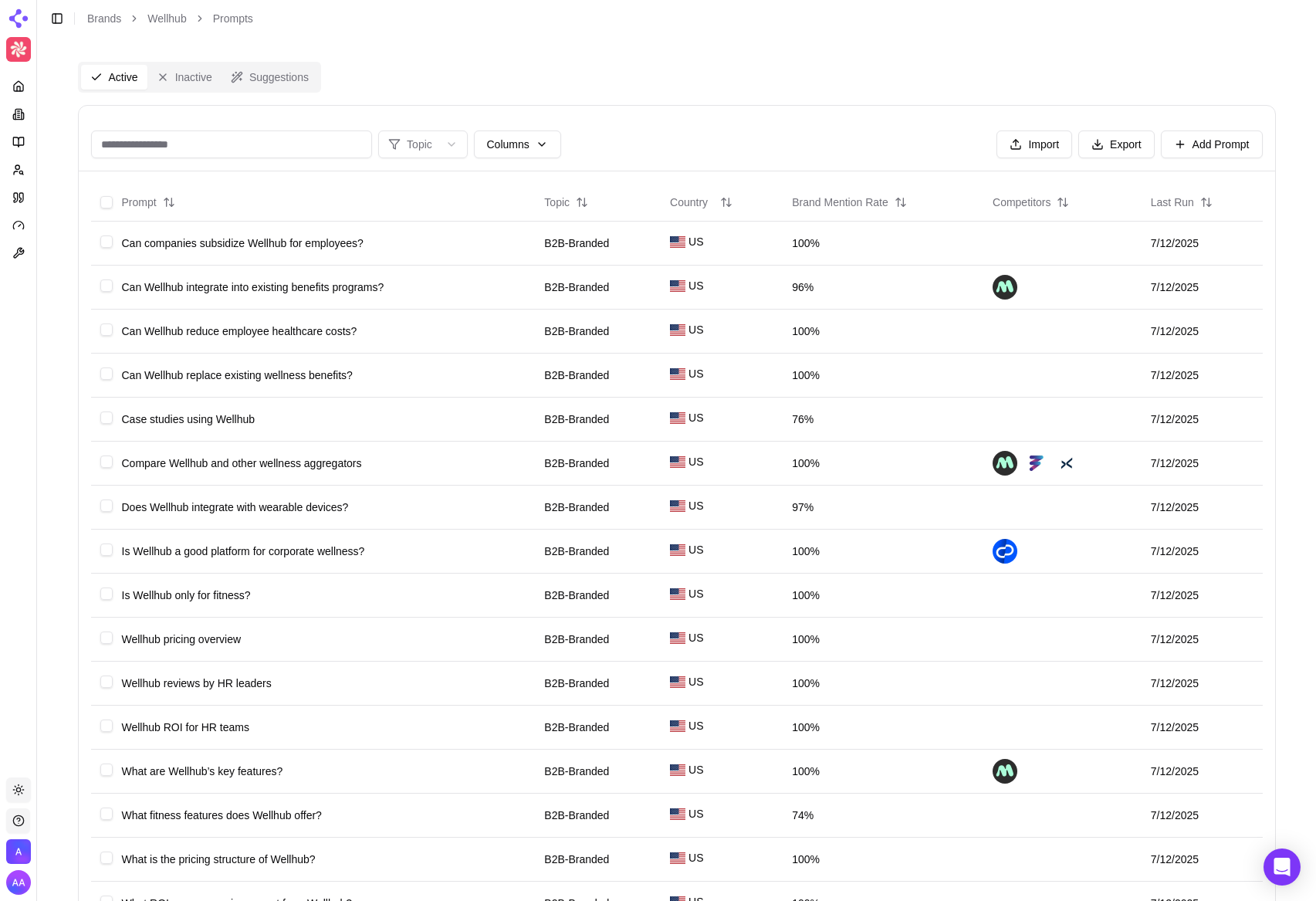 type 